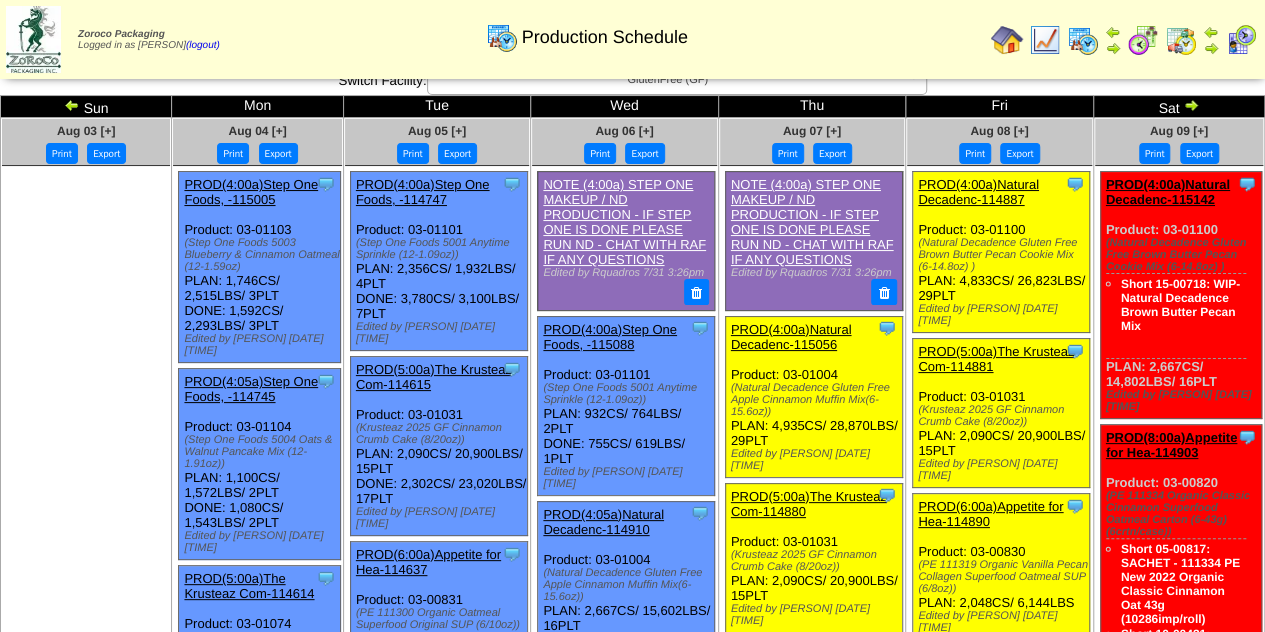 scroll, scrollTop: 0, scrollLeft: 0, axis: both 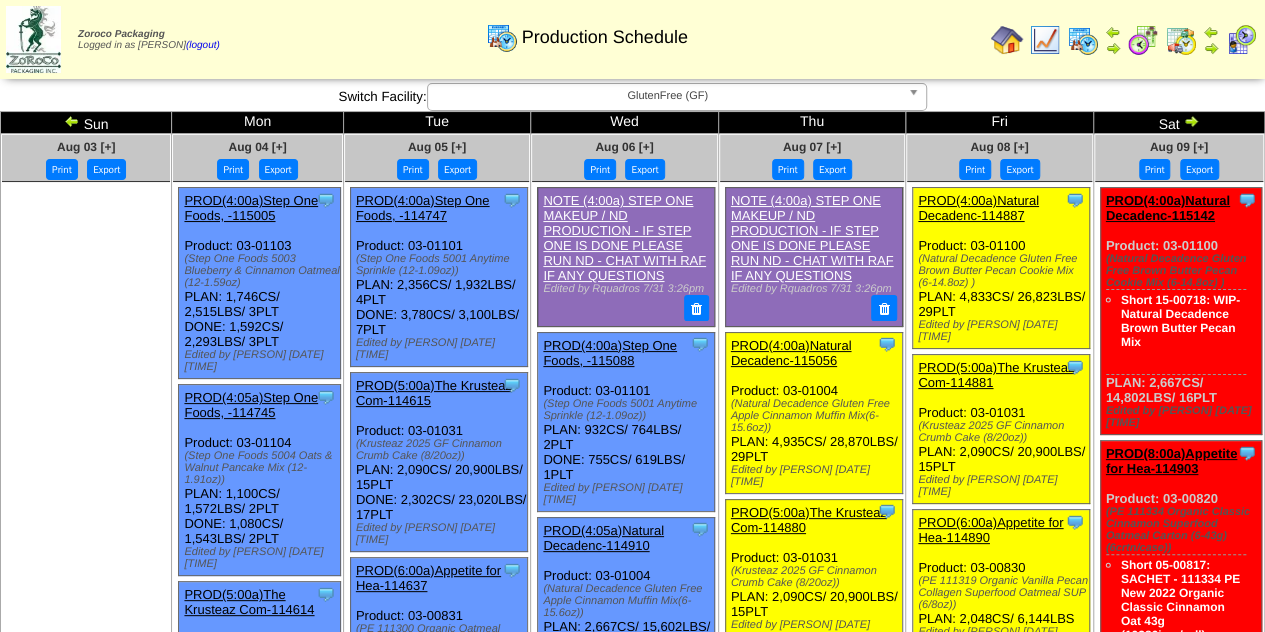 click at bounding box center [1045, 40] 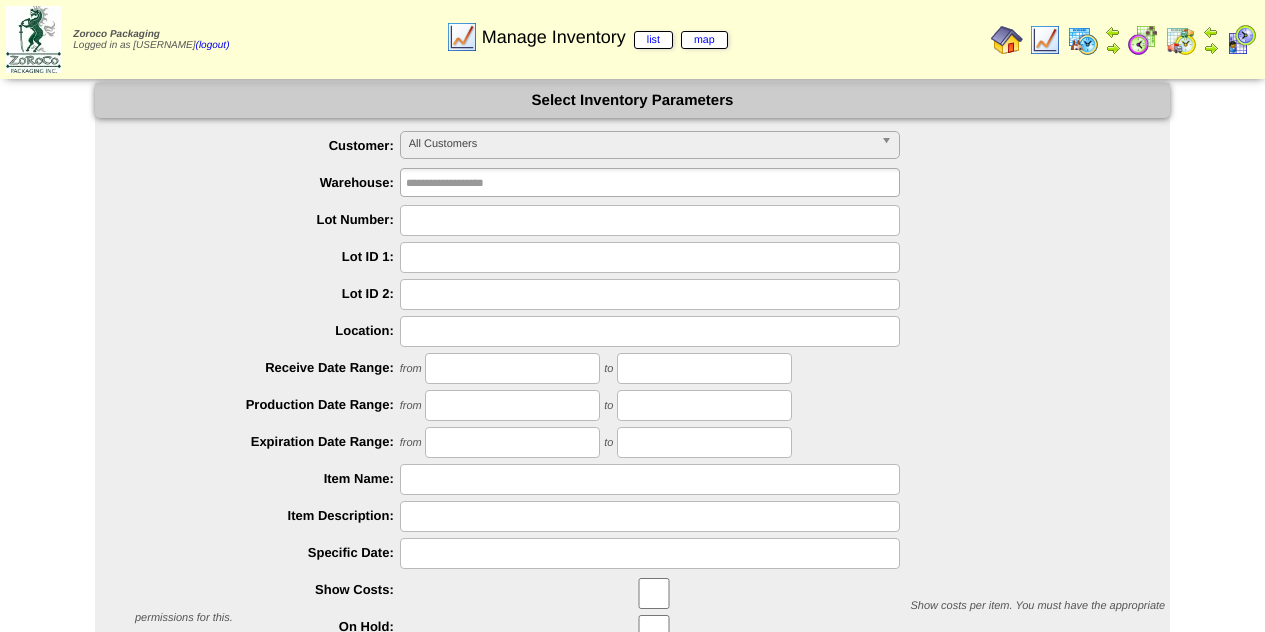 scroll, scrollTop: 0, scrollLeft: 0, axis: both 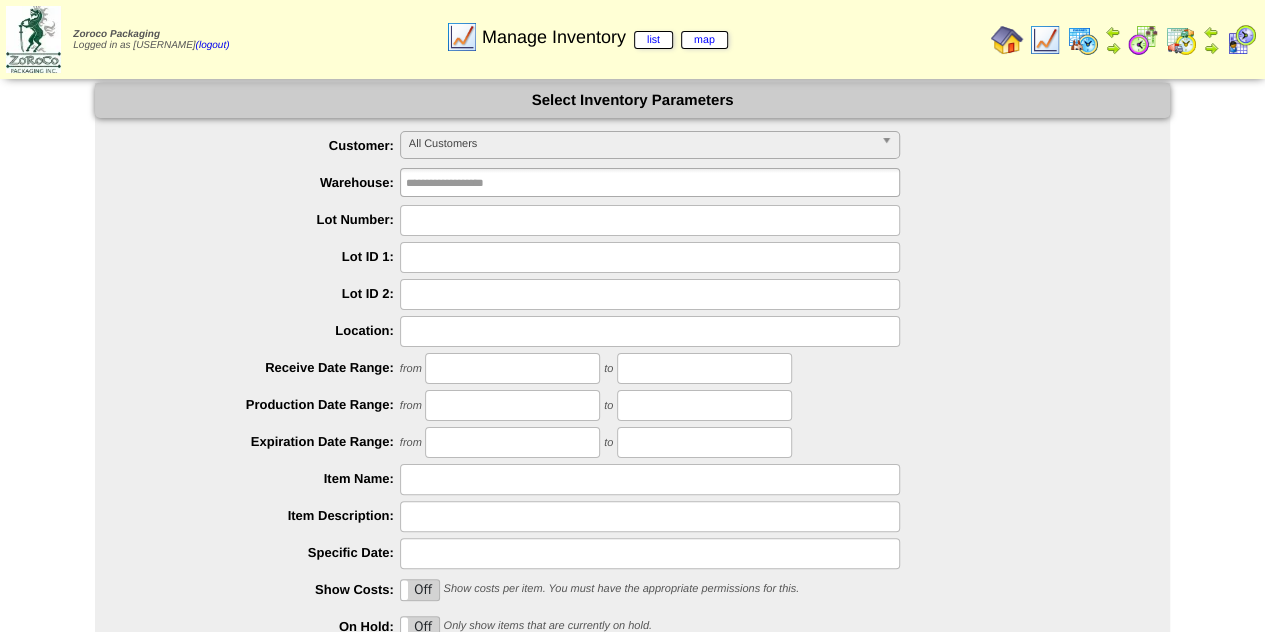 type 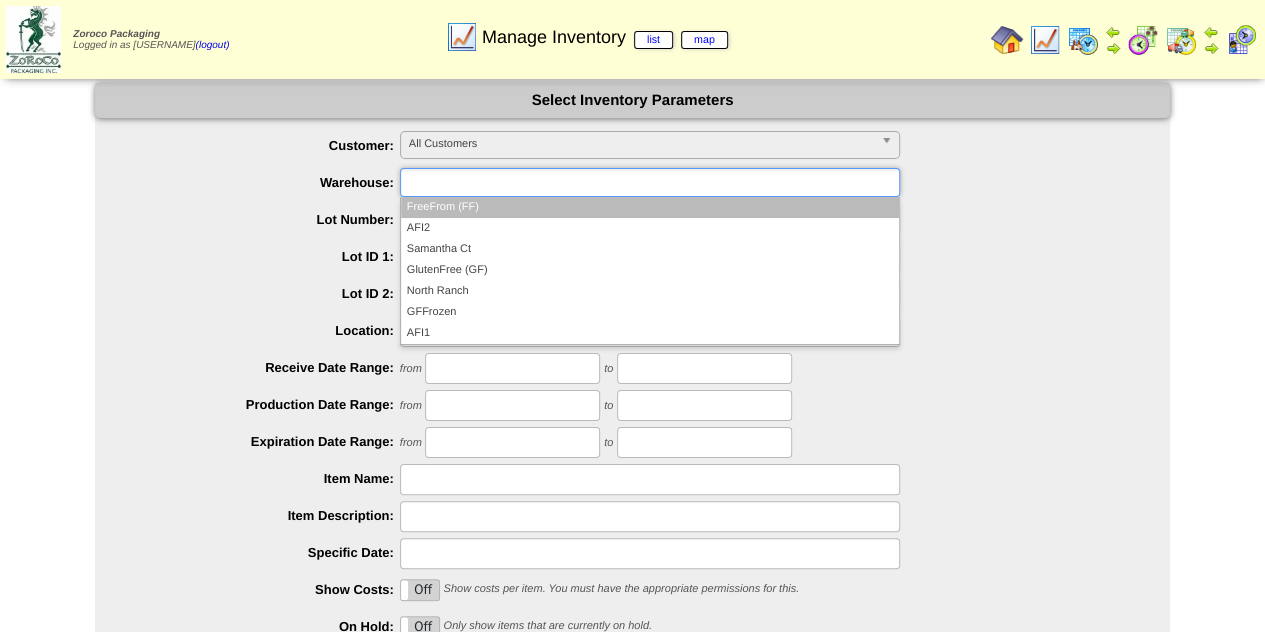 click at bounding box center (650, 182) 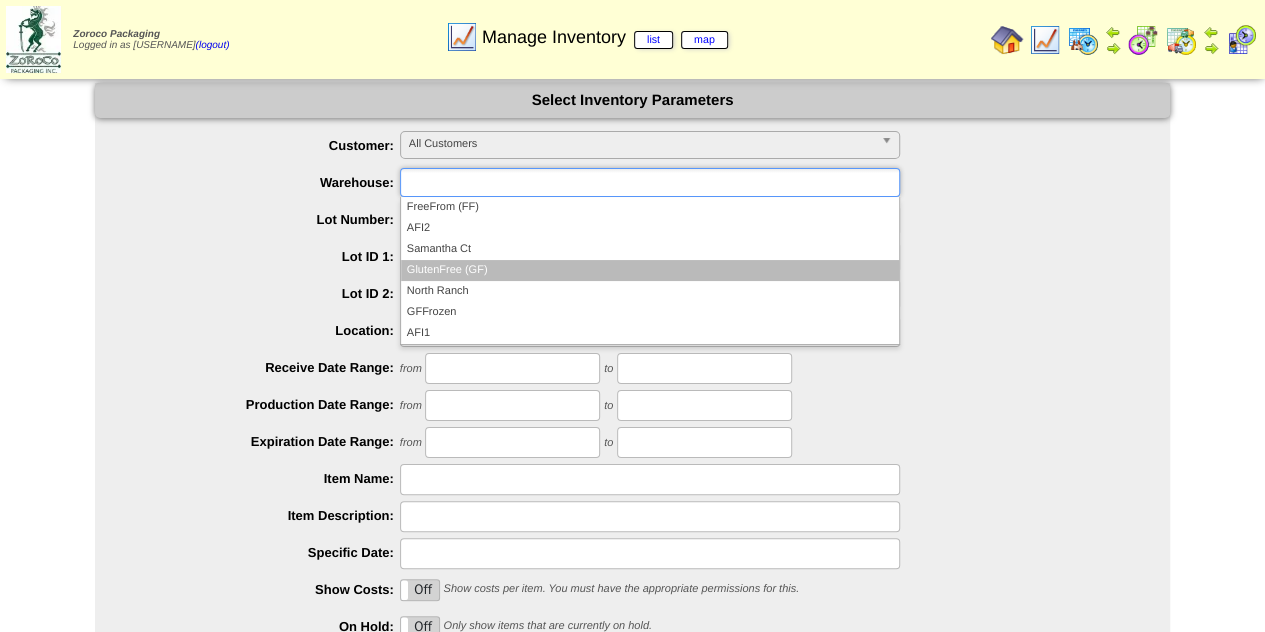 click on "GlutenFree (GF)" at bounding box center [650, 270] 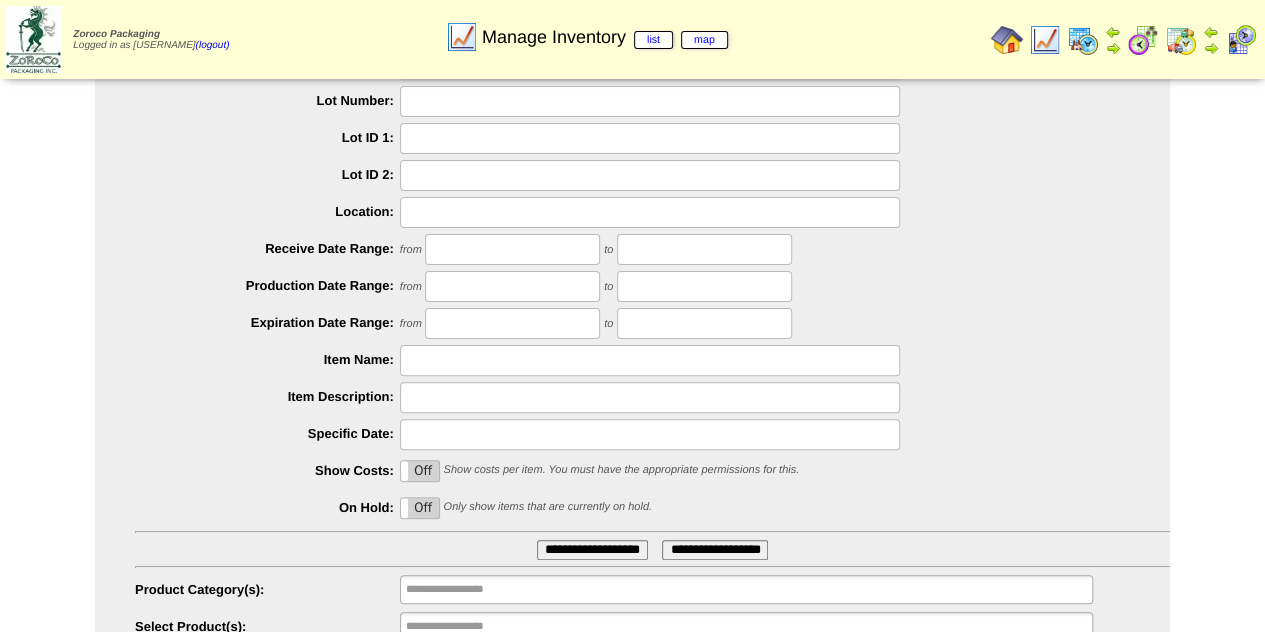 scroll, scrollTop: 202, scrollLeft: 0, axis: vertical 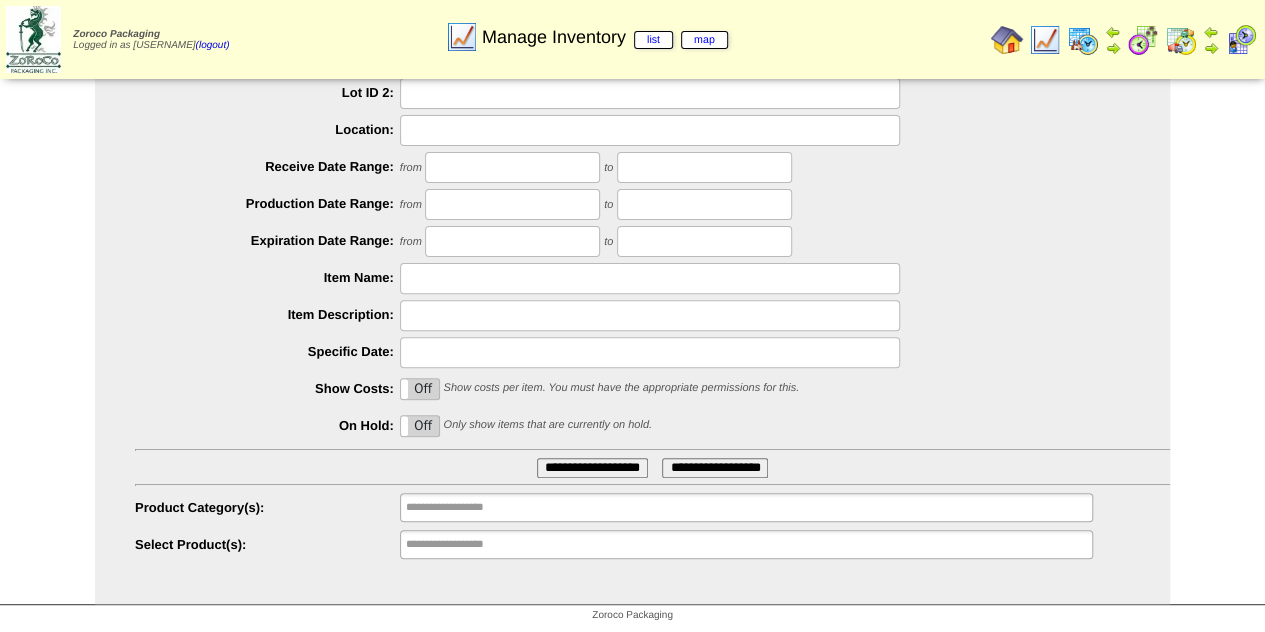 type 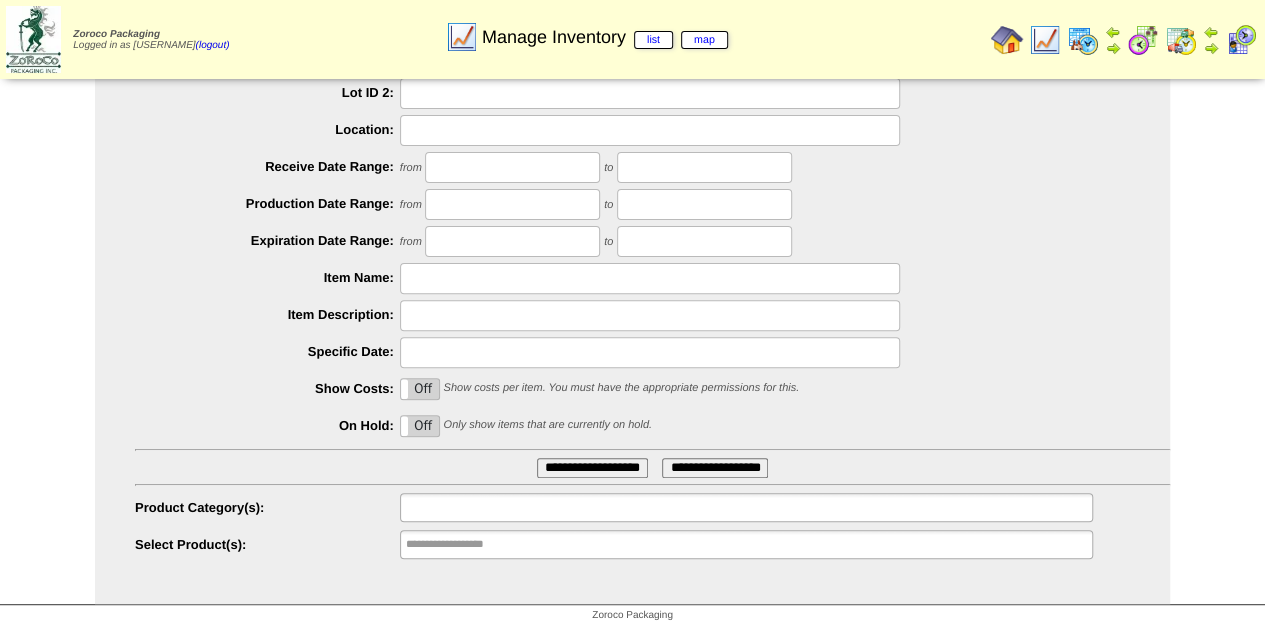 click at bounding box center (470, 507) 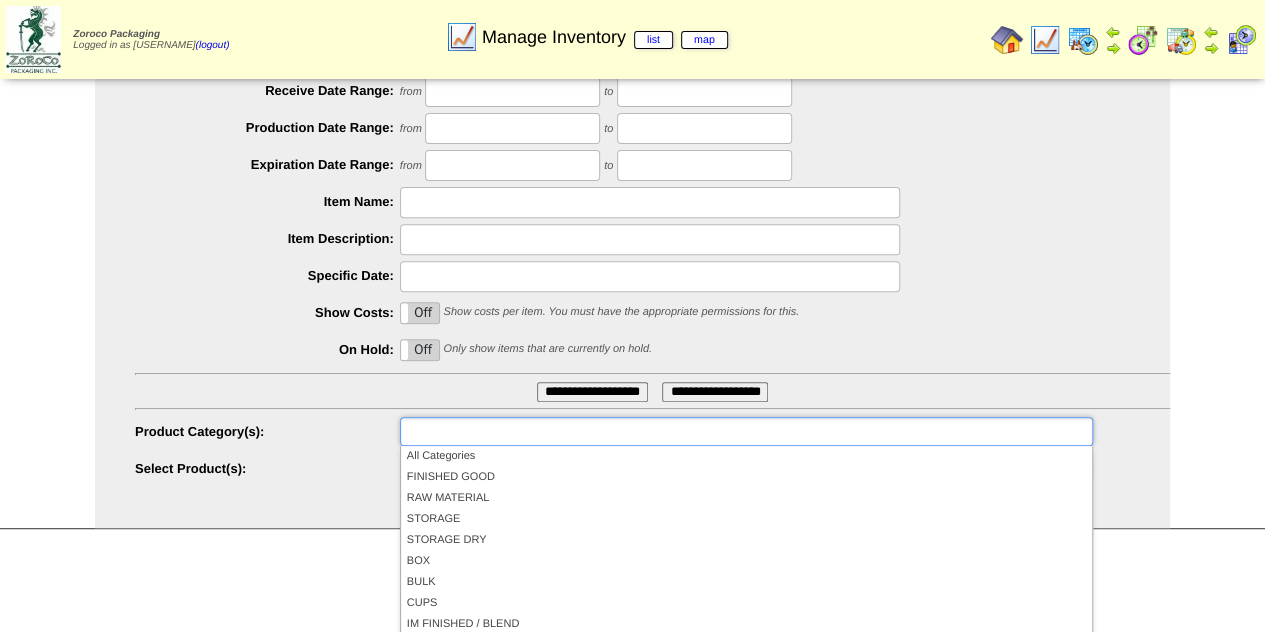 scroll, scrollTop: 331, scrollLeft: 0, axis: vertical 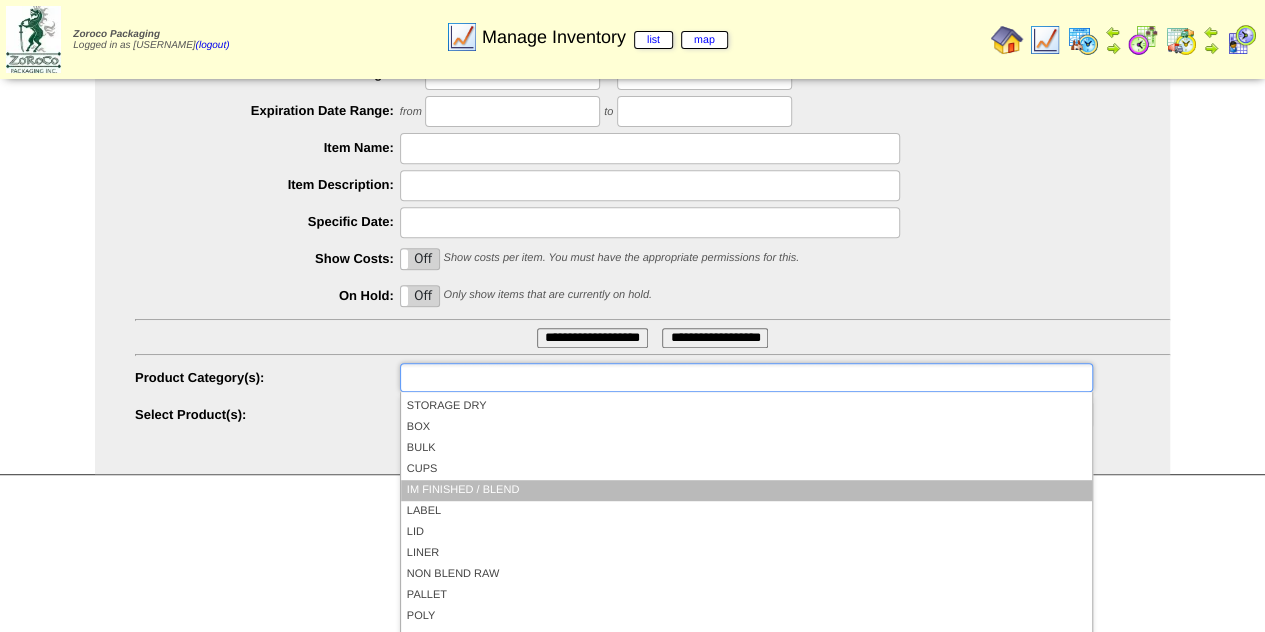click on "IM FINISHED / BLEND" at bounding box center (746, 490) 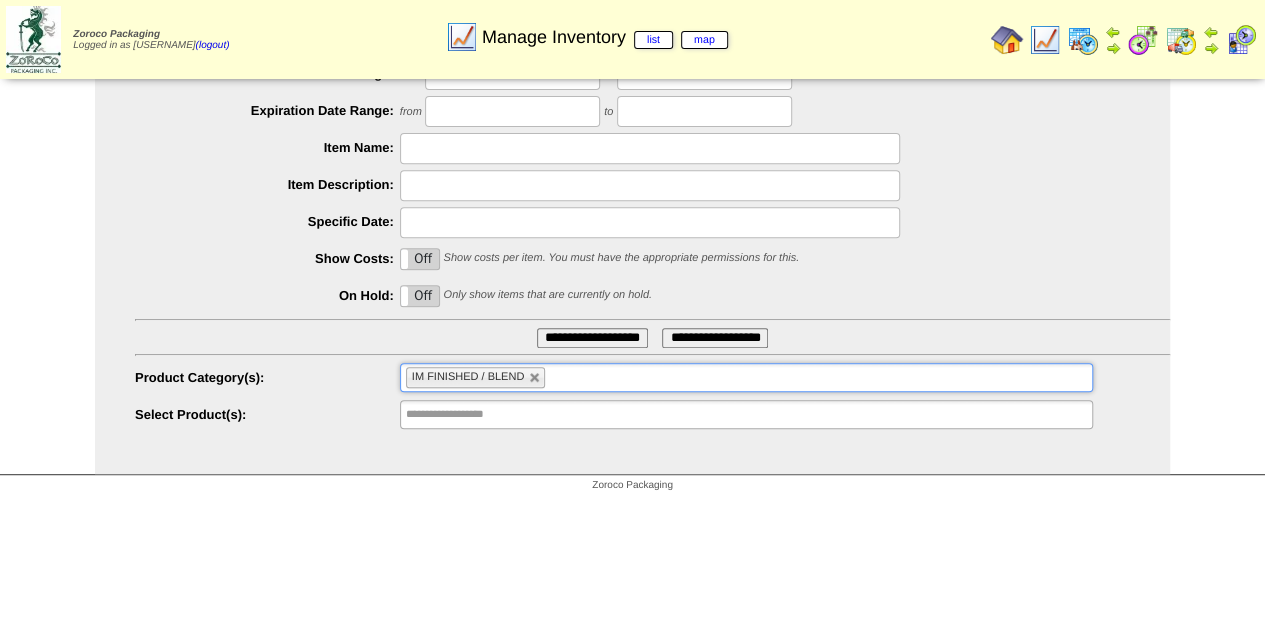 type 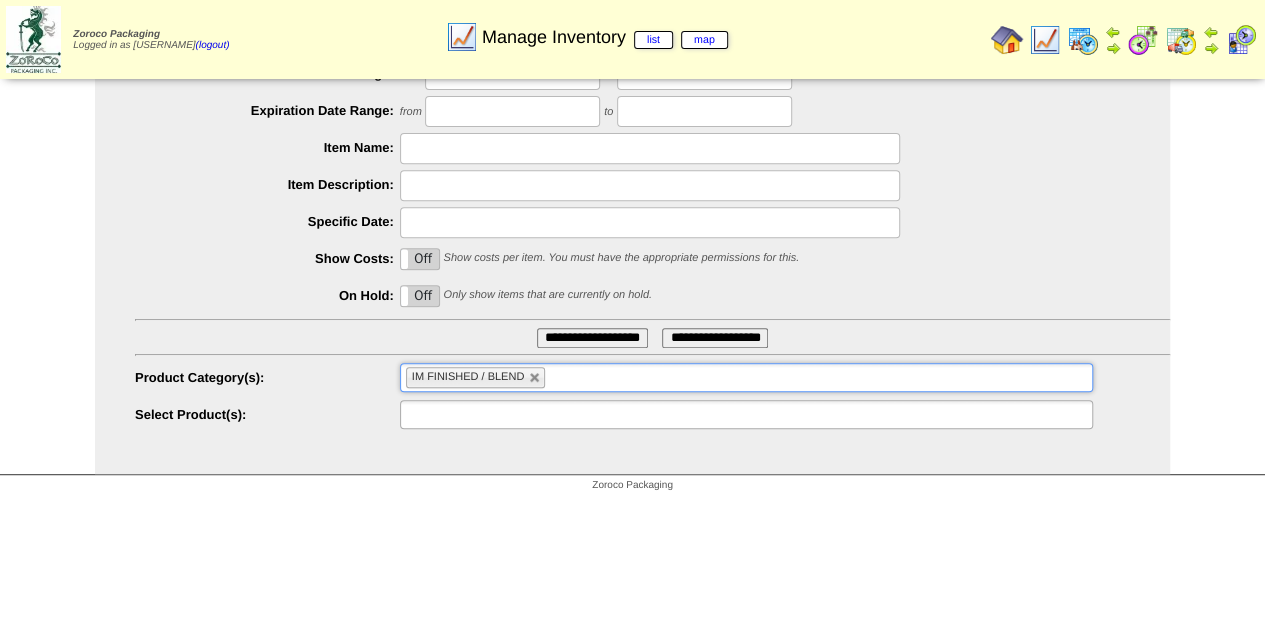 click at bounding box center (470, 414) 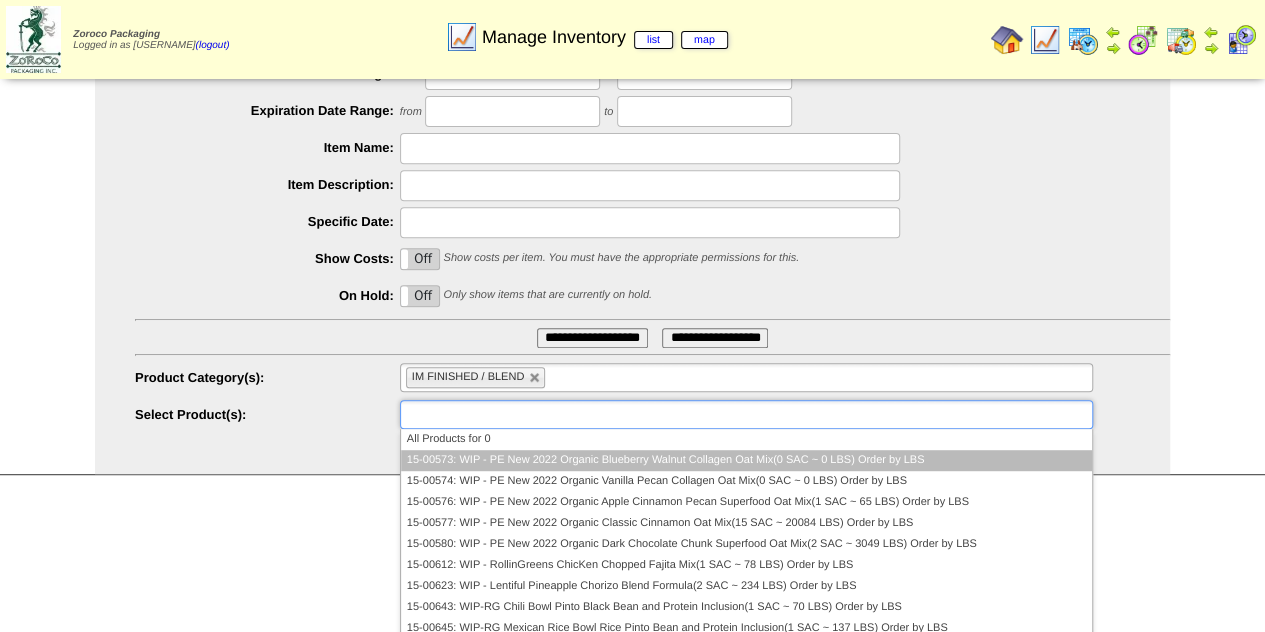 click on "15-00573: WIP - PE New 2022 Organic Blueberry Walnut Collagen Oat Mix(0 SAC ~ 0 LBS) Order by LBS" at bounding box center (746, 460) 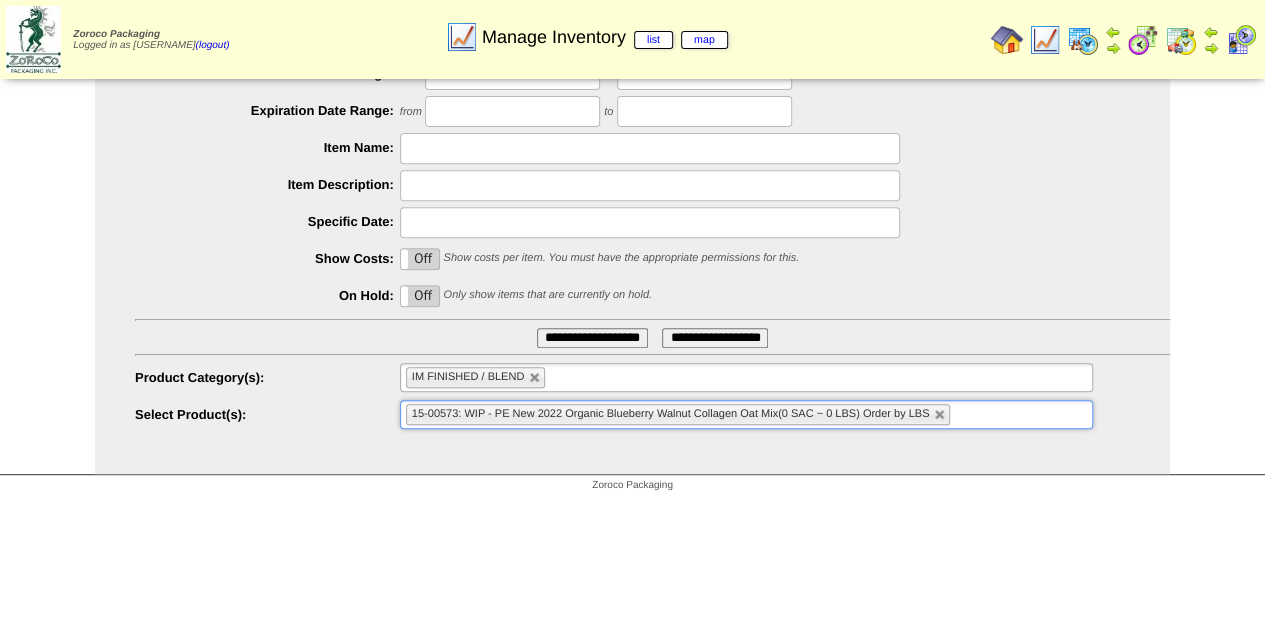 click on "**********" at bounding box center [592, 338] 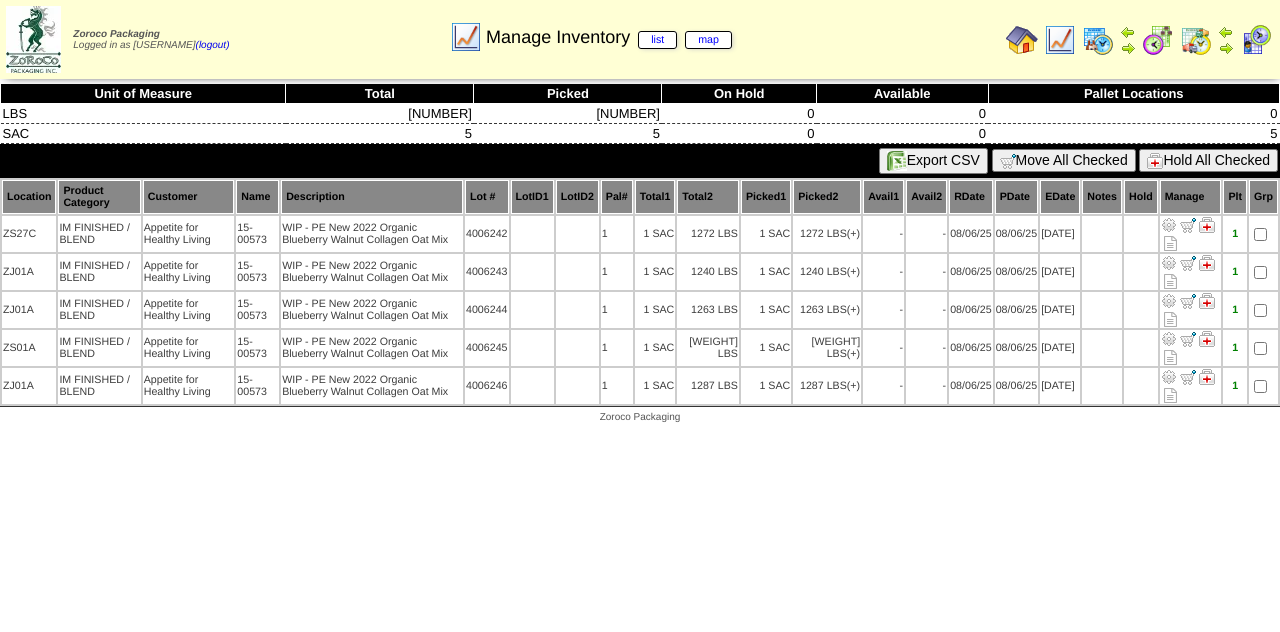 scroll, scrollTop: 0, scrollLeft: 0, axis: both 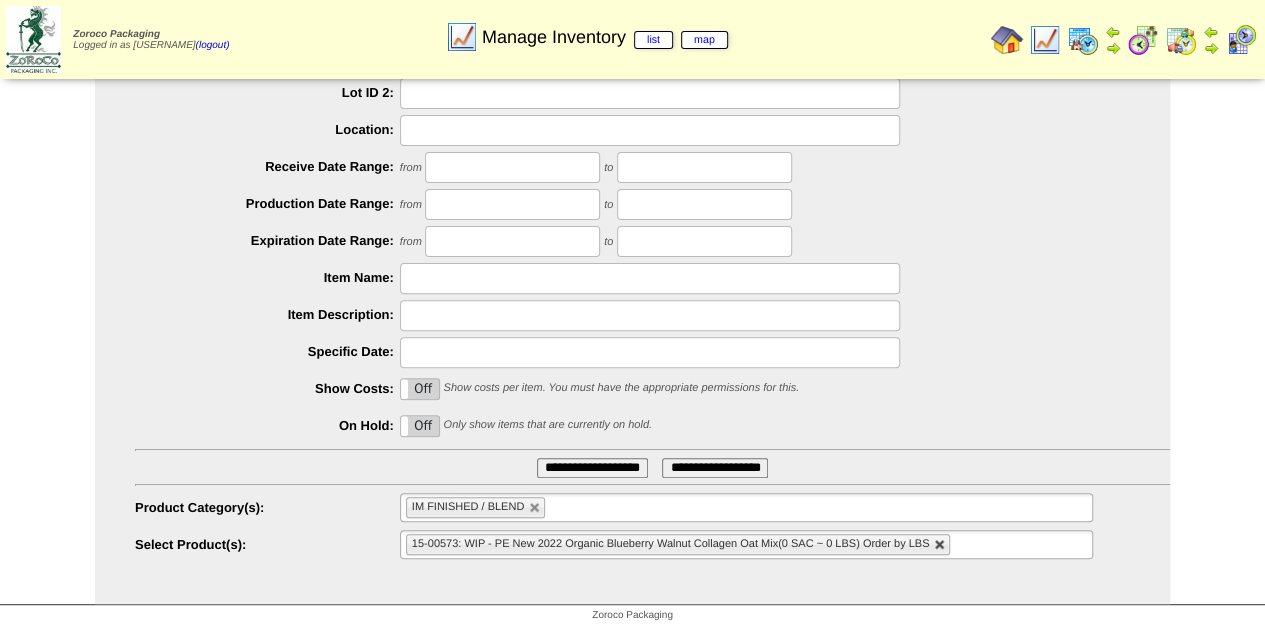 click at bounding box center [940, 545] 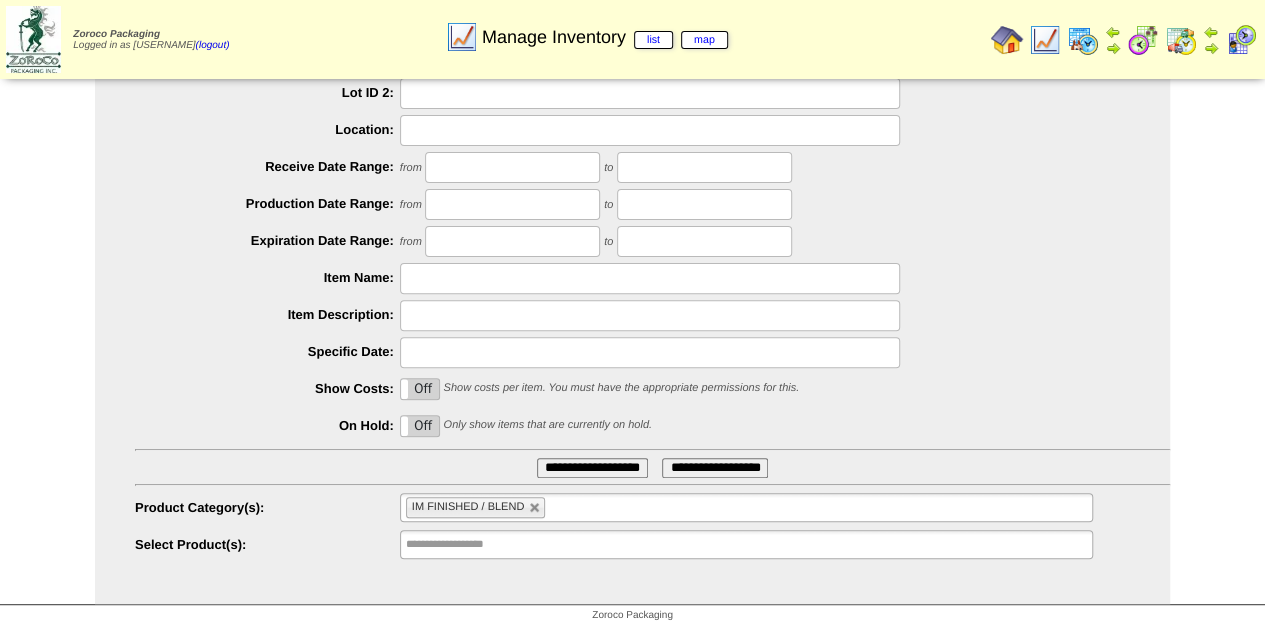 click on "**********" at bounding box center [746, 544] 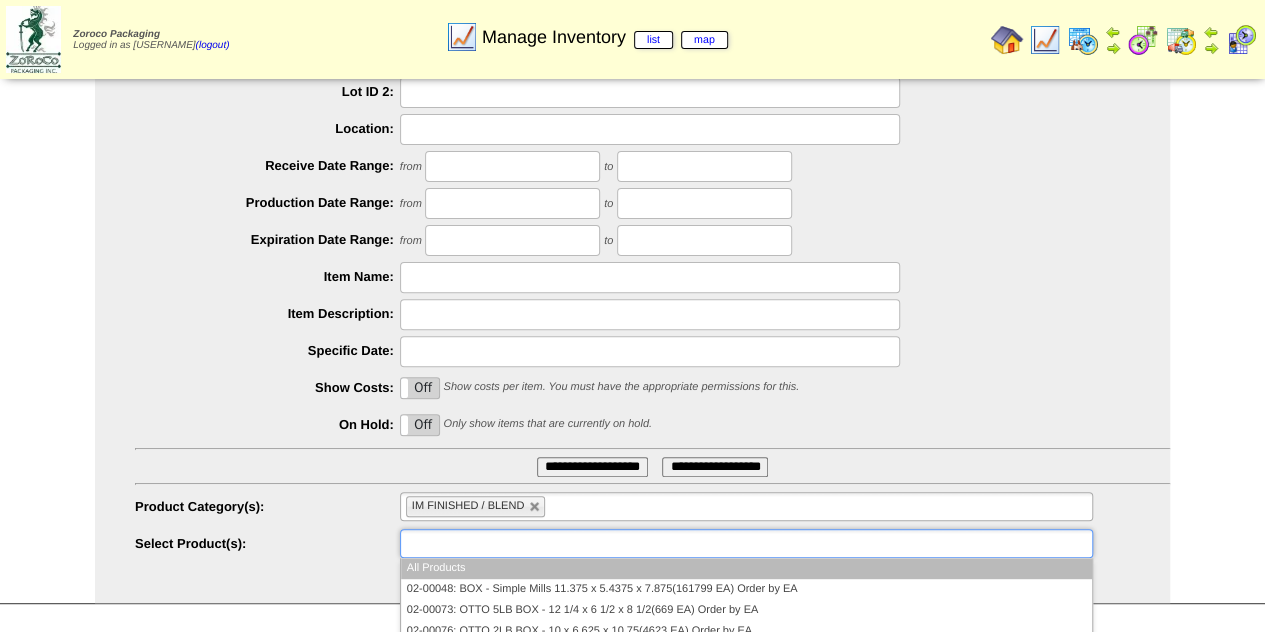 scroll, scrollTop: 284, scrollLeft: 0, axis: vertical 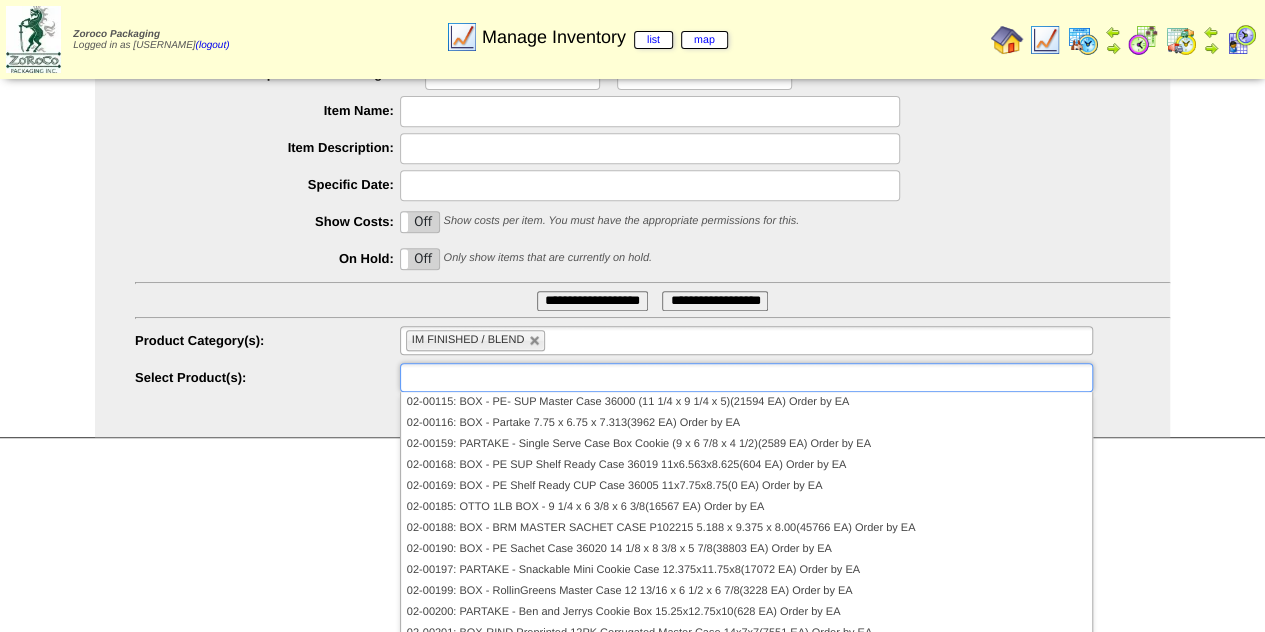click on "IM FINISHED / BLEND" at bounding box center (746, 340) 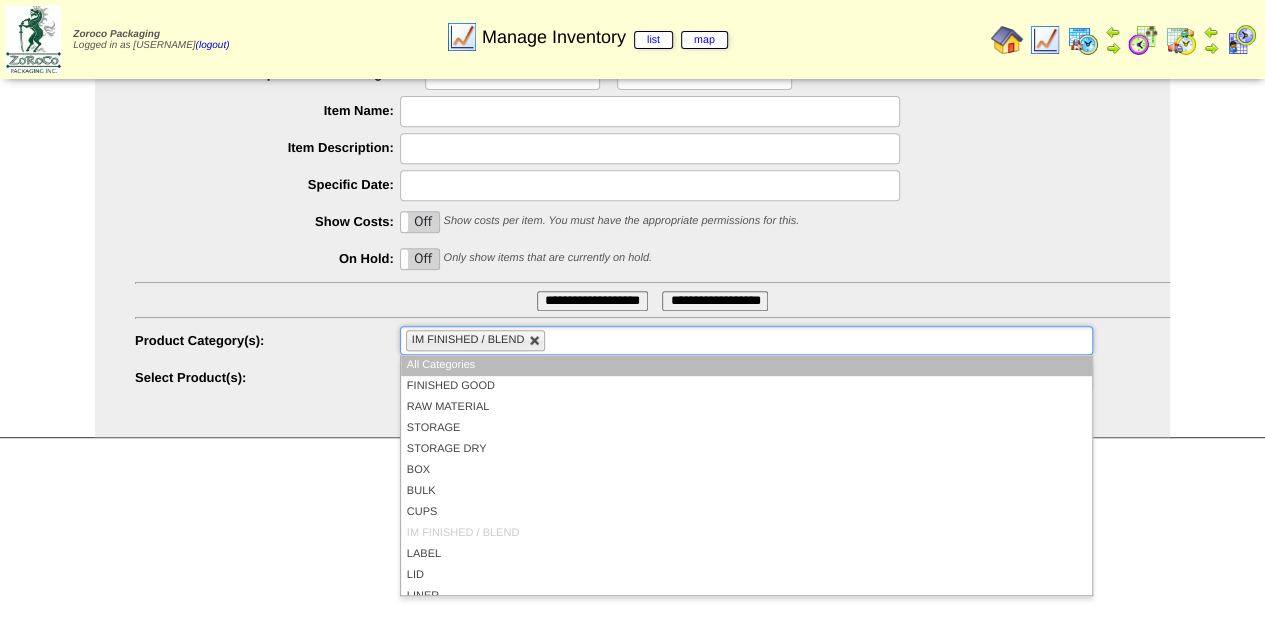click at bounding box center [535, 341] 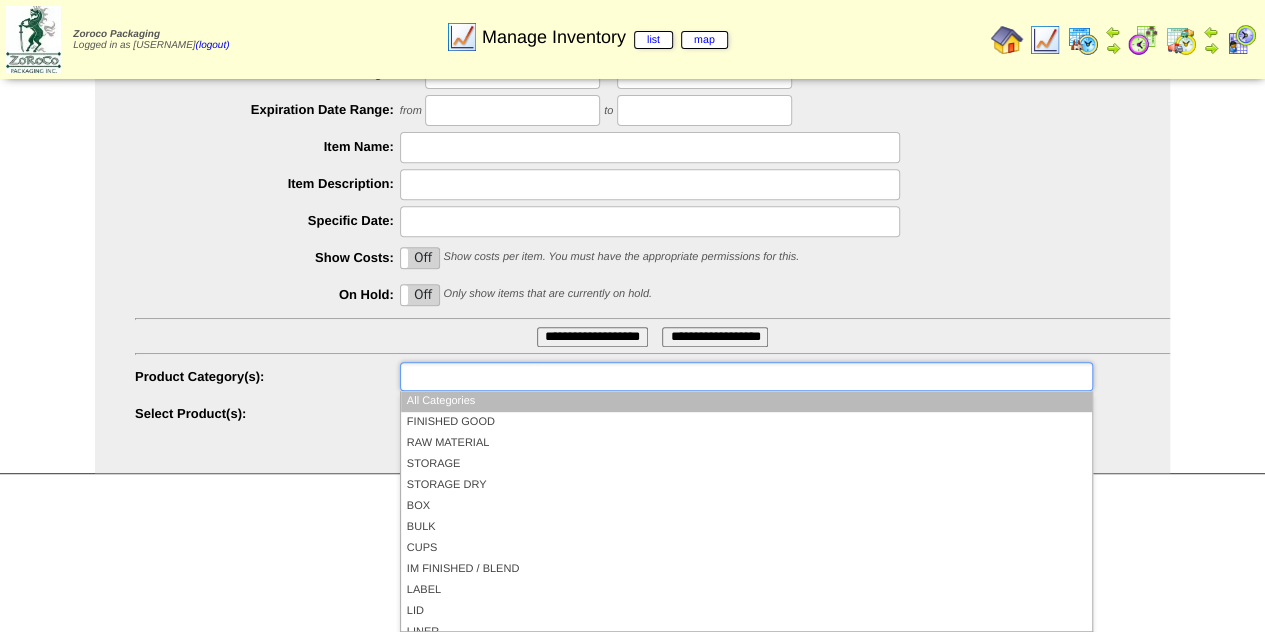 scroll, scrollTop: 331, scrollLeft: 0, axis: vertical 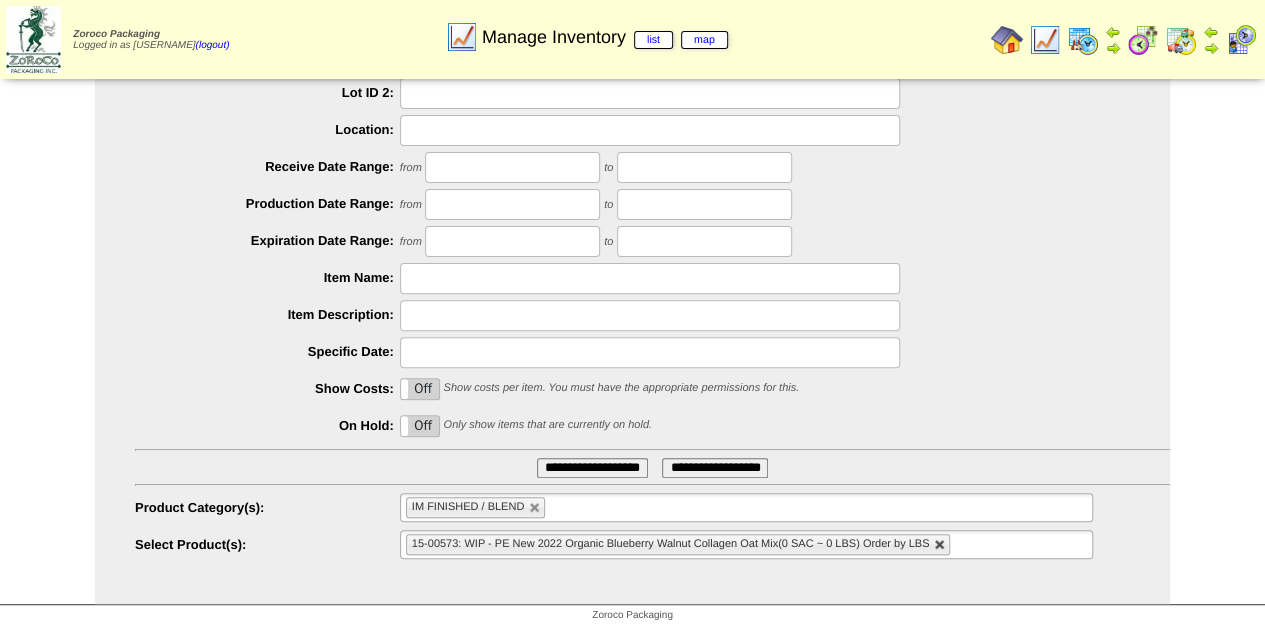 click at bounding box center (940, 545) 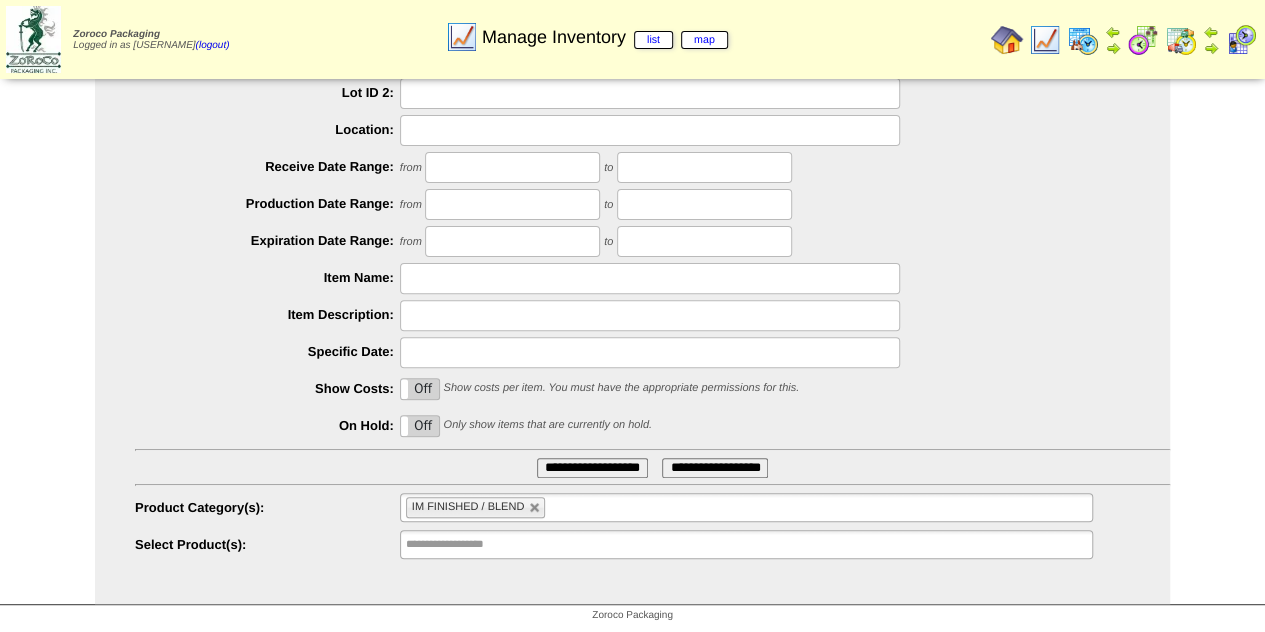click on "**********" at bounding box center [746, 544] 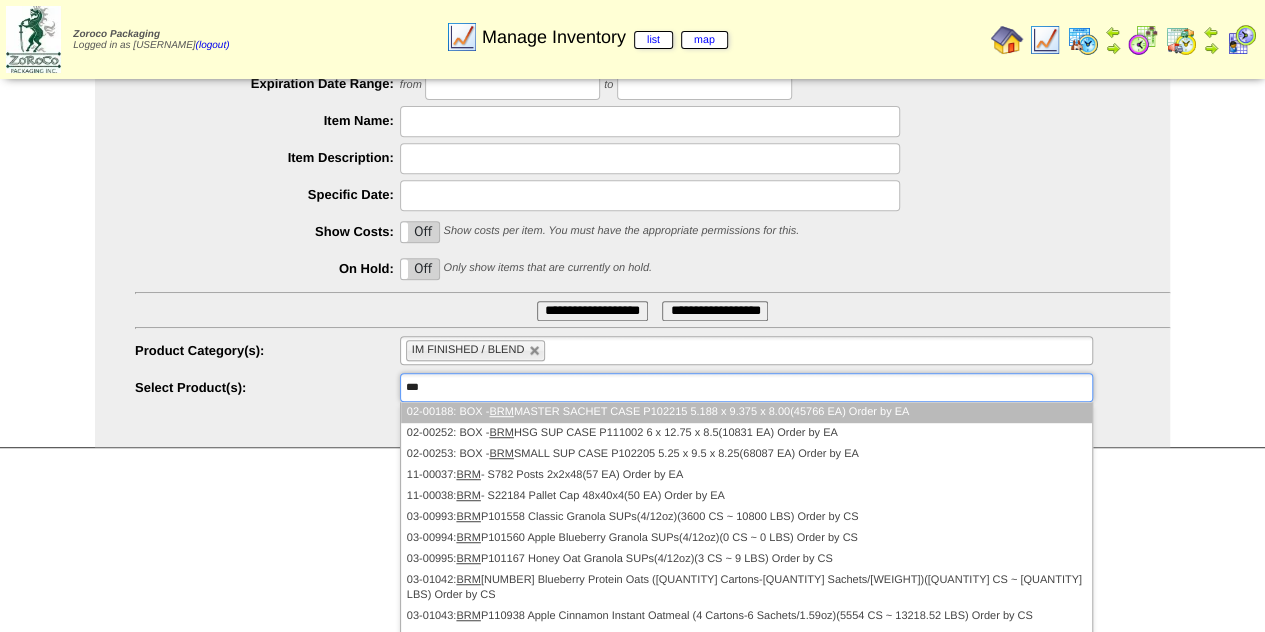 scroll, scrollTop: 368, scrollLeft: 0, axis: vertical 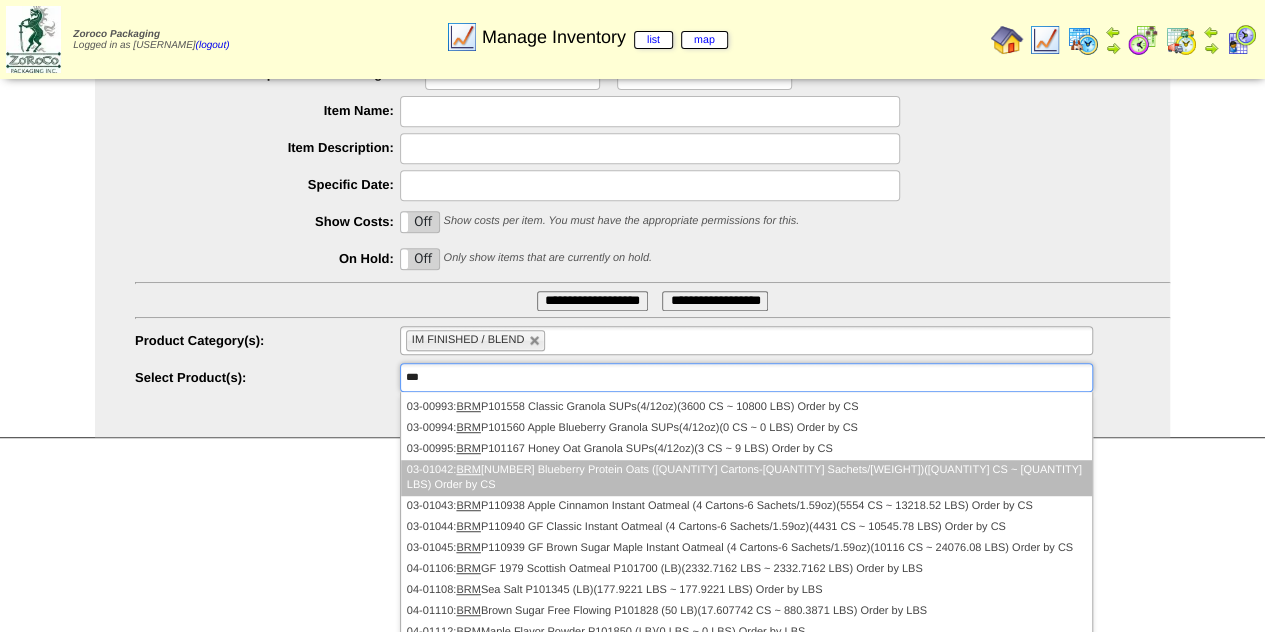 type on "***" 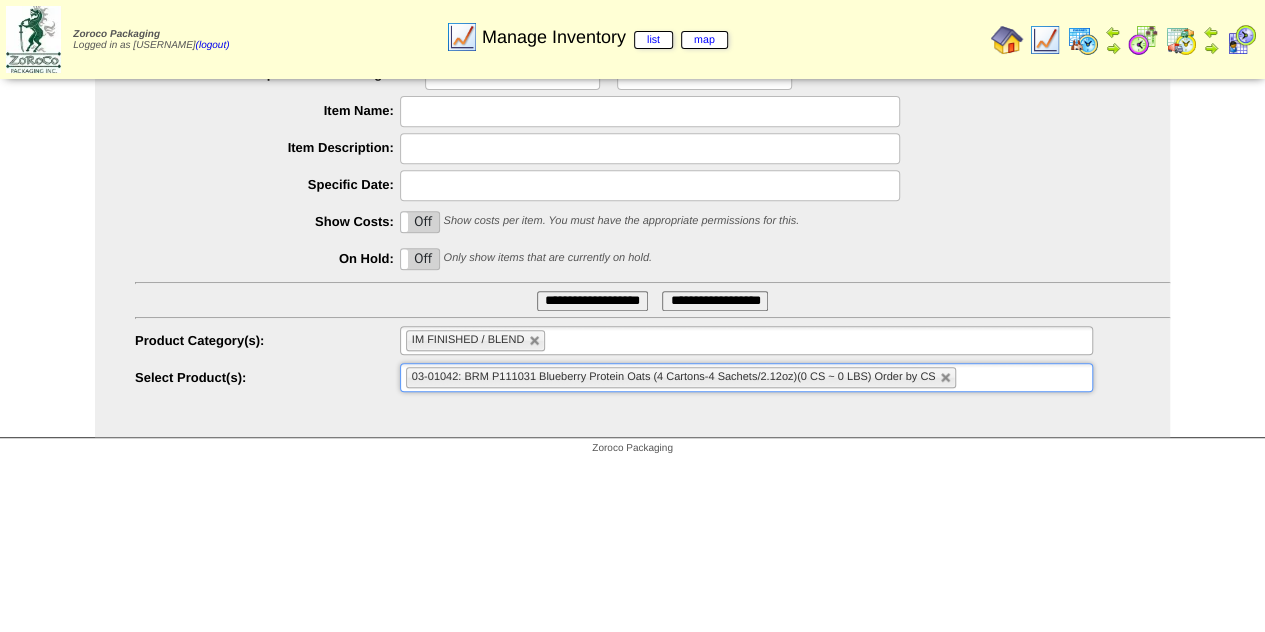 click on "**********" at bounding box center [592, 301] 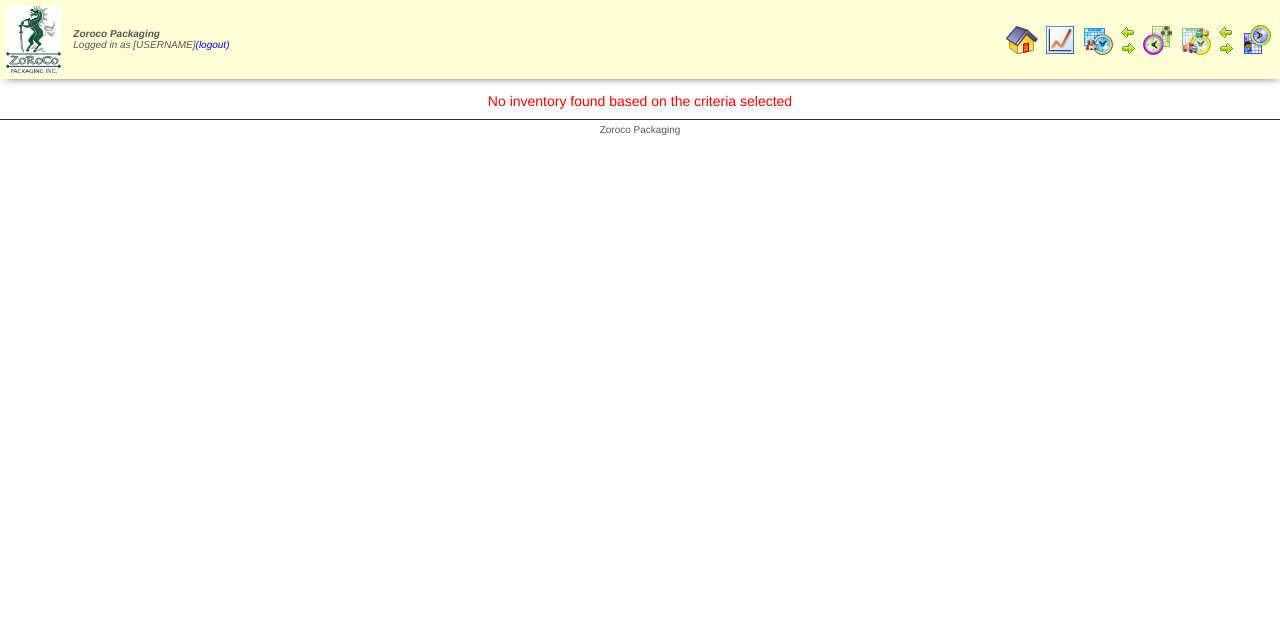 scroll, scrollTop: 0, scrollLeft: 0, axis: both 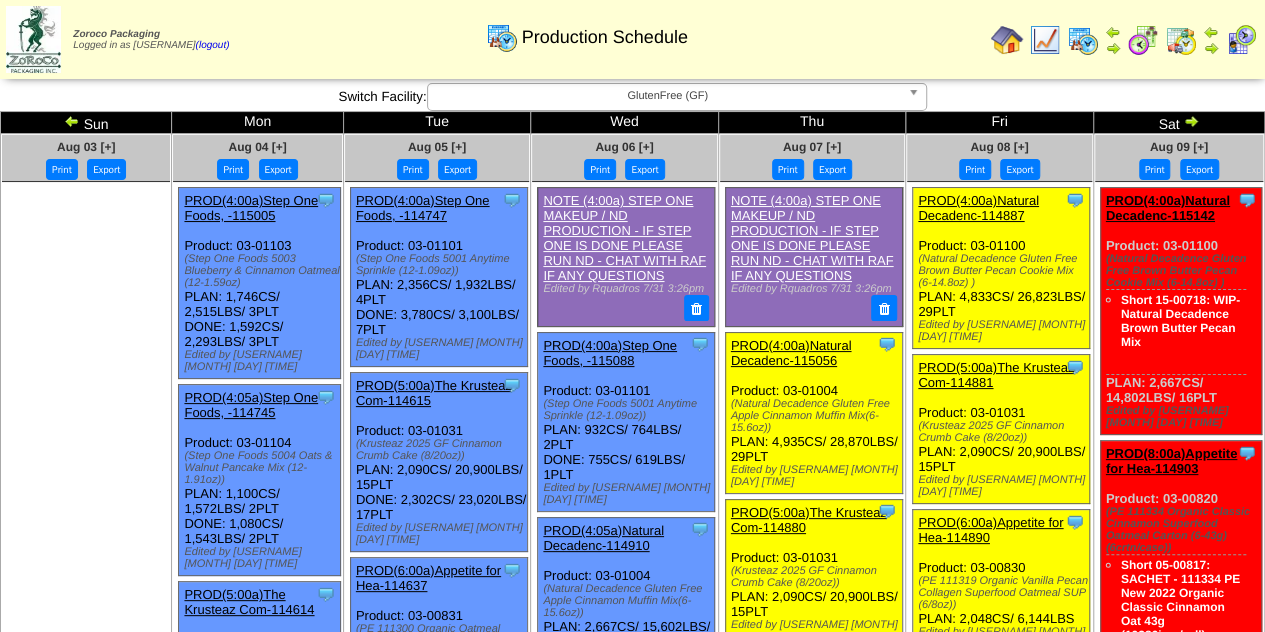 click at bounding box center (1124, 40) 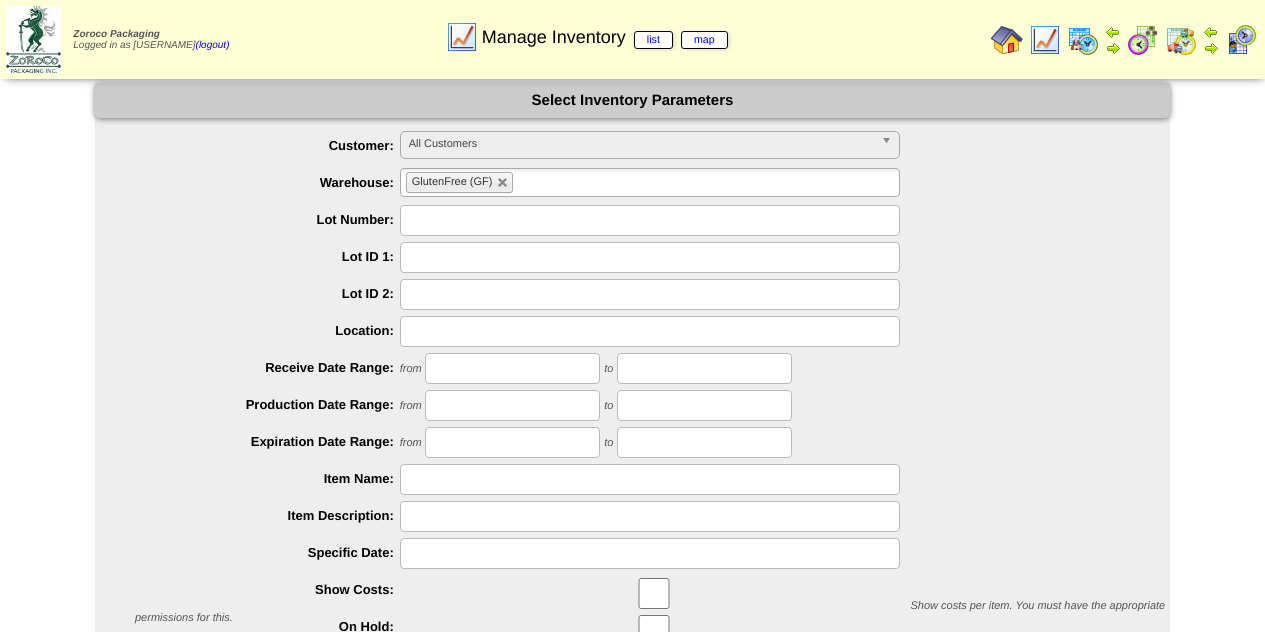 scroll, scrollTop: 0, scrollLeft: 0, axis: both 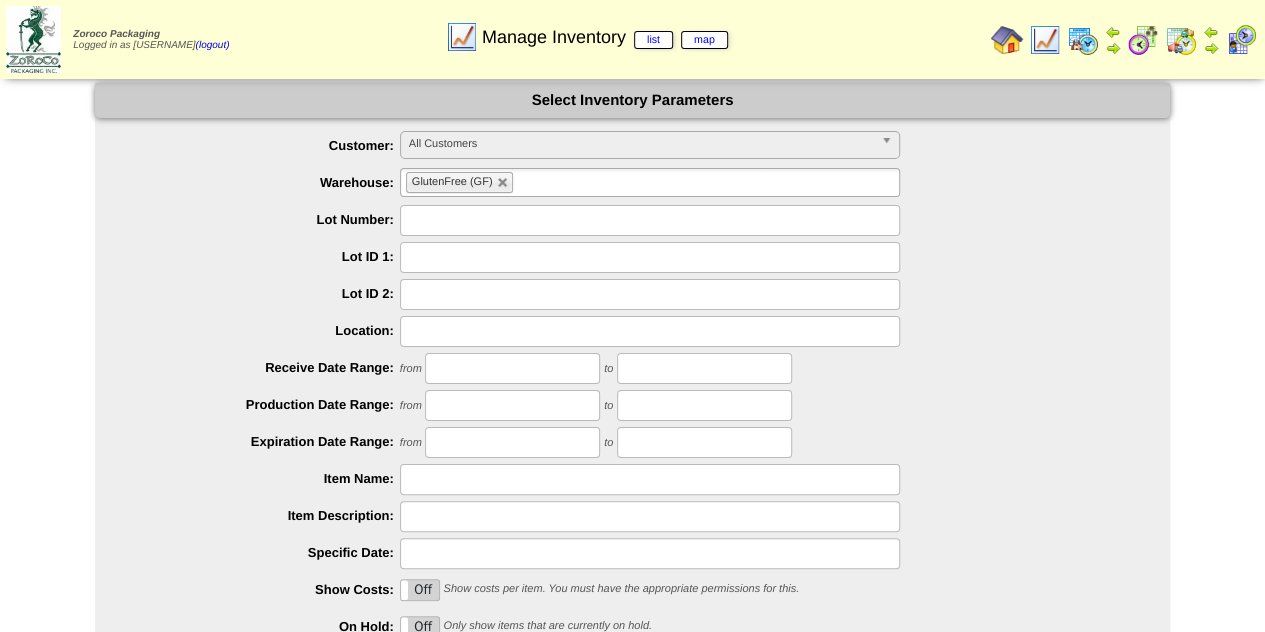 click on "All Customers" at bounding box center (641, 144) 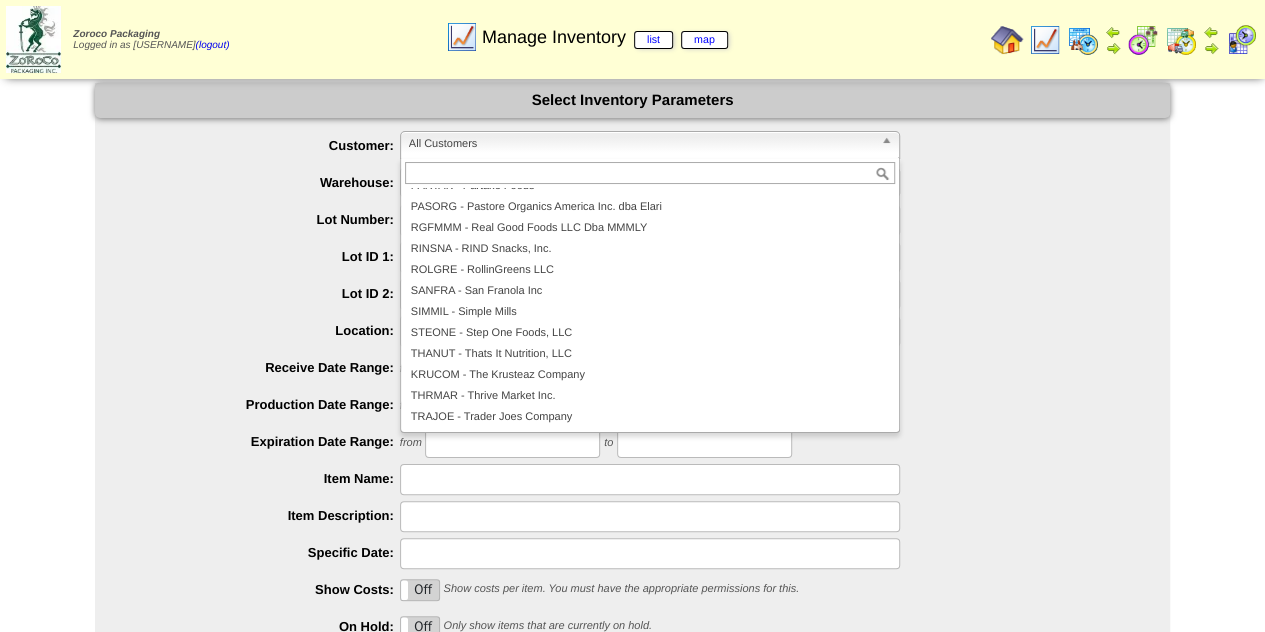 scroll, scrollTop: 0, scrollLeft: 0, axis: both 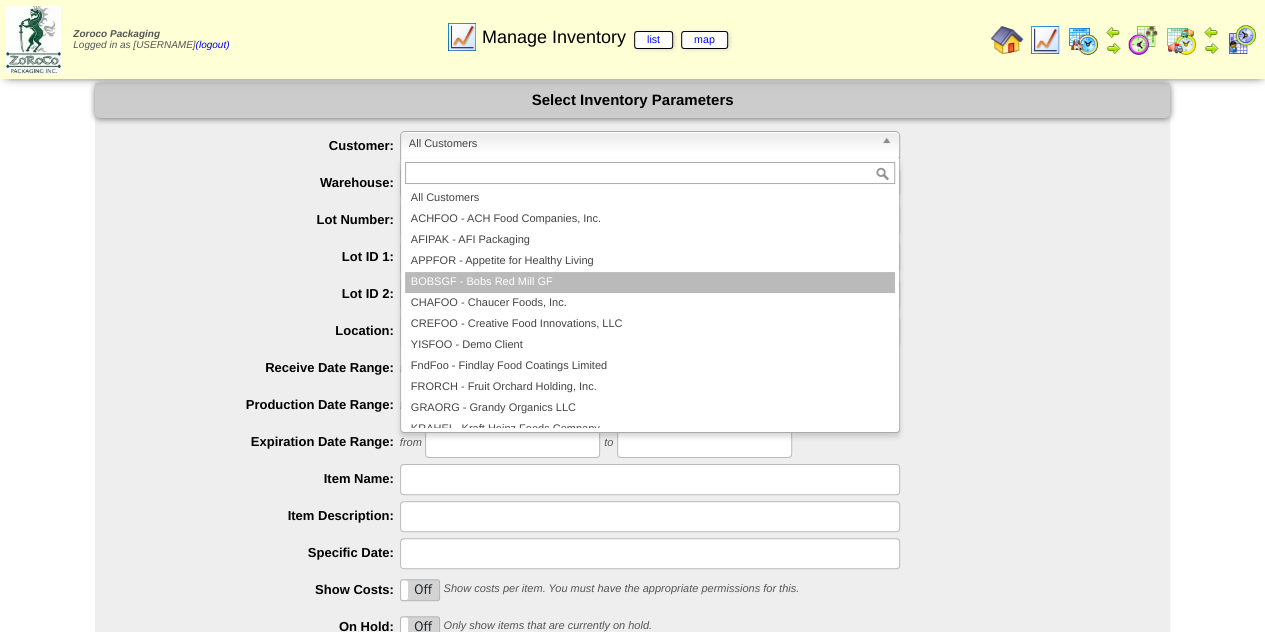 click on "BOBSGF - Bobs Red Mill GF" at bounding box center [650, 282] 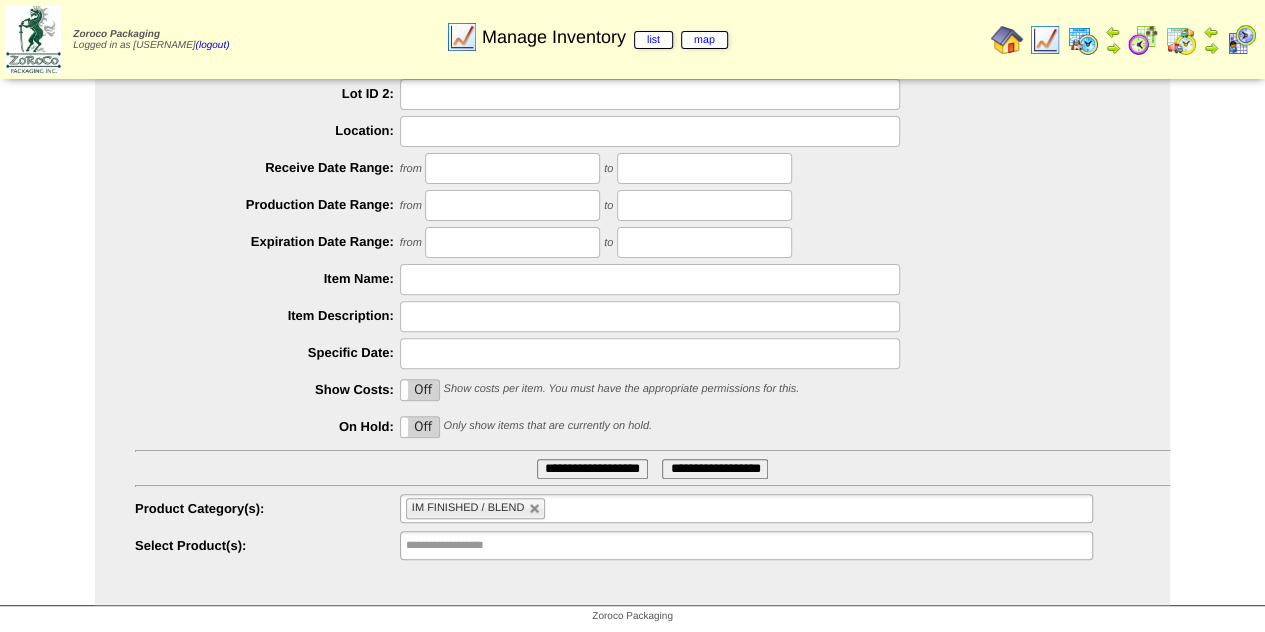 scroll, scrollTop: 202, scrollLeft: 0, axis: vertical 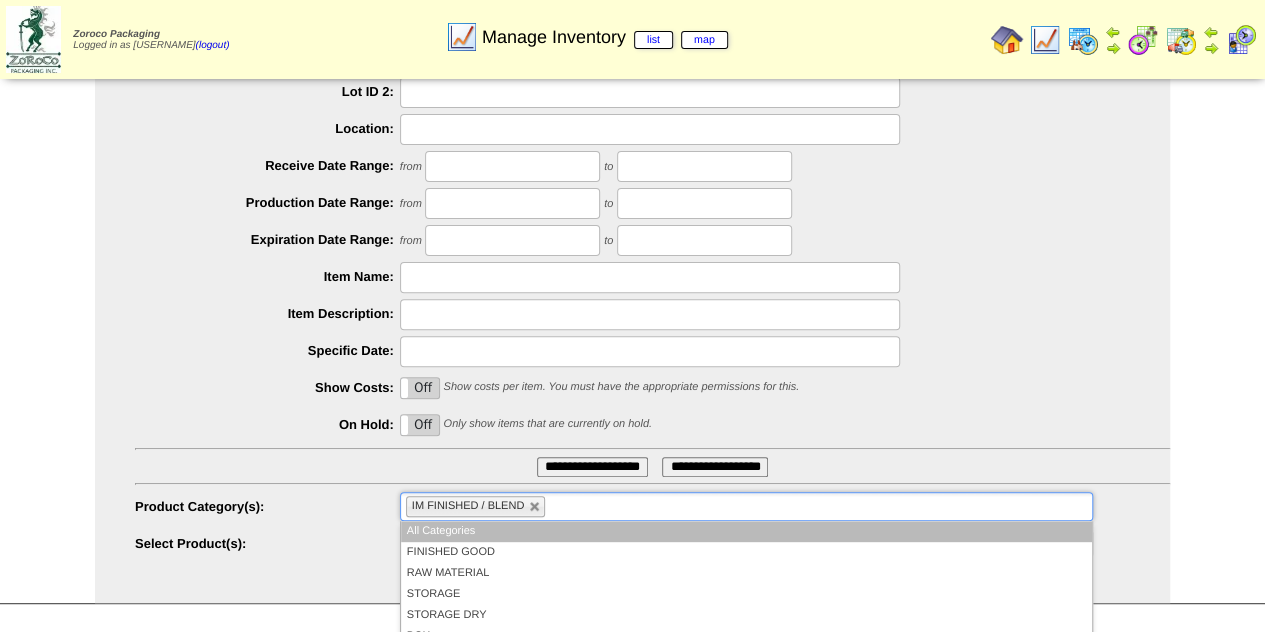 click on "IM FINISHED / BLEND" at bounding box center [475, 506] 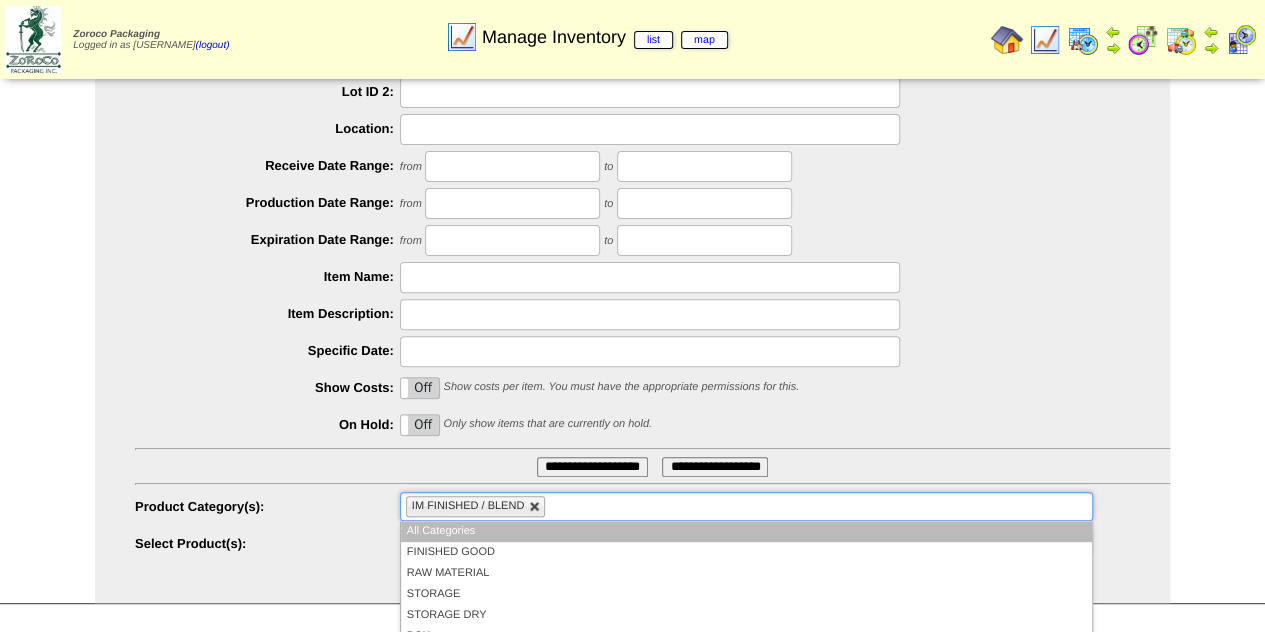 click at bounding box center [535, 507] 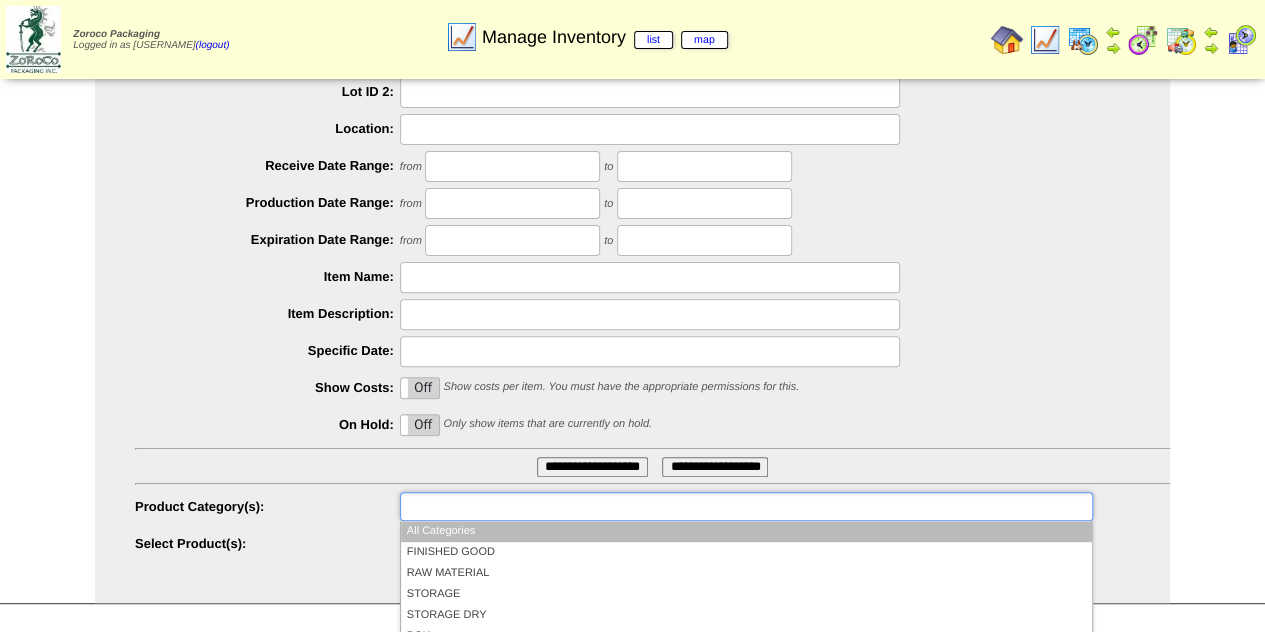 click at bounding box center (746, 506) 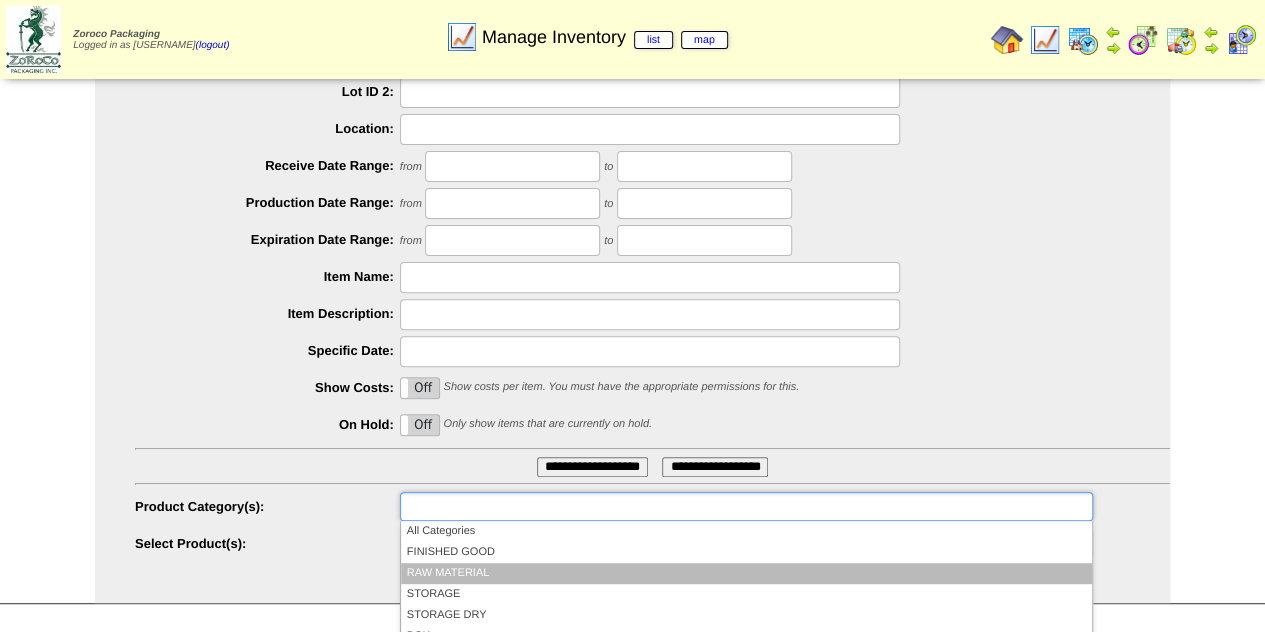 scroll, scrollTop: 180, scrollLeft: 0, axis: vertical 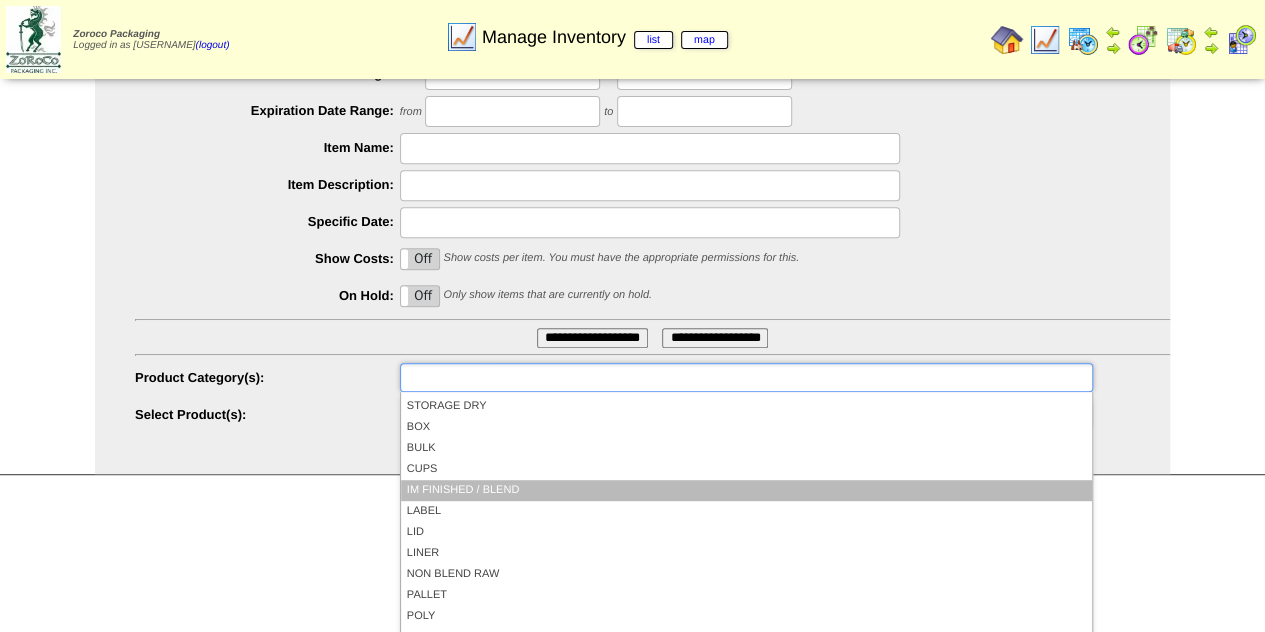 click on "IM FINISHED / BLEND" at bounding box center (746, 490) 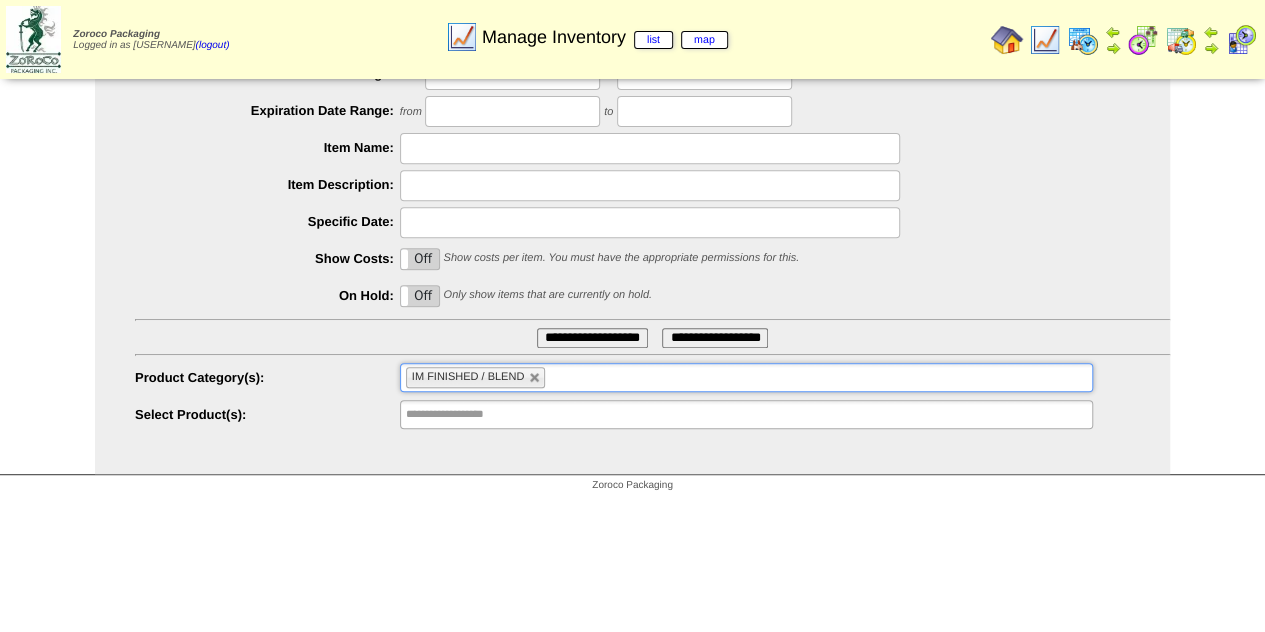 type 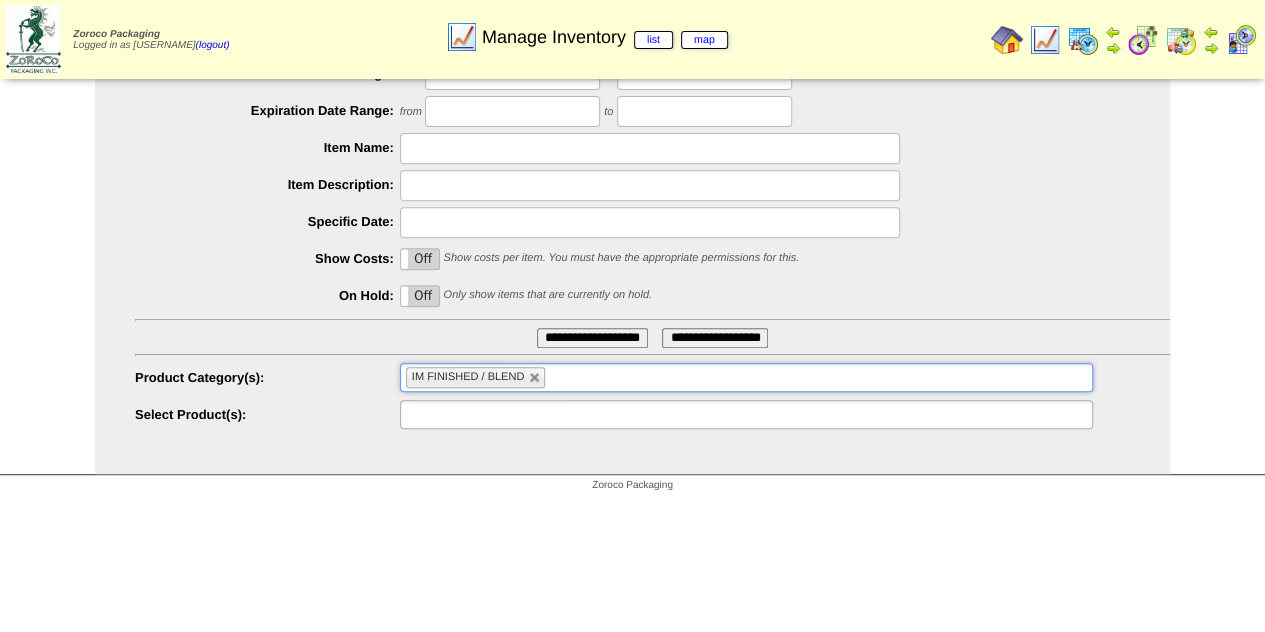 click at bounding box center (470, 414) 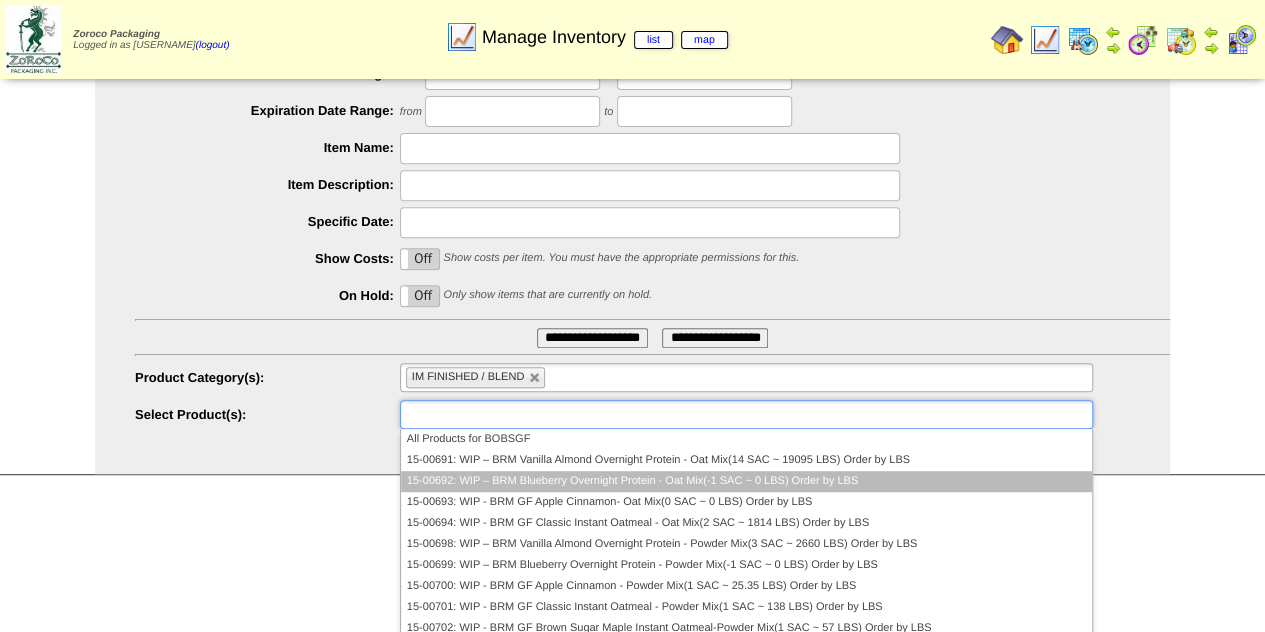 click on "15-00692: WIP – BRM Blueberry Overnight Protein - Oat Mix(-1 SAC ~ 0 LBS) Order by LBS" at bounding box center (746, 481) 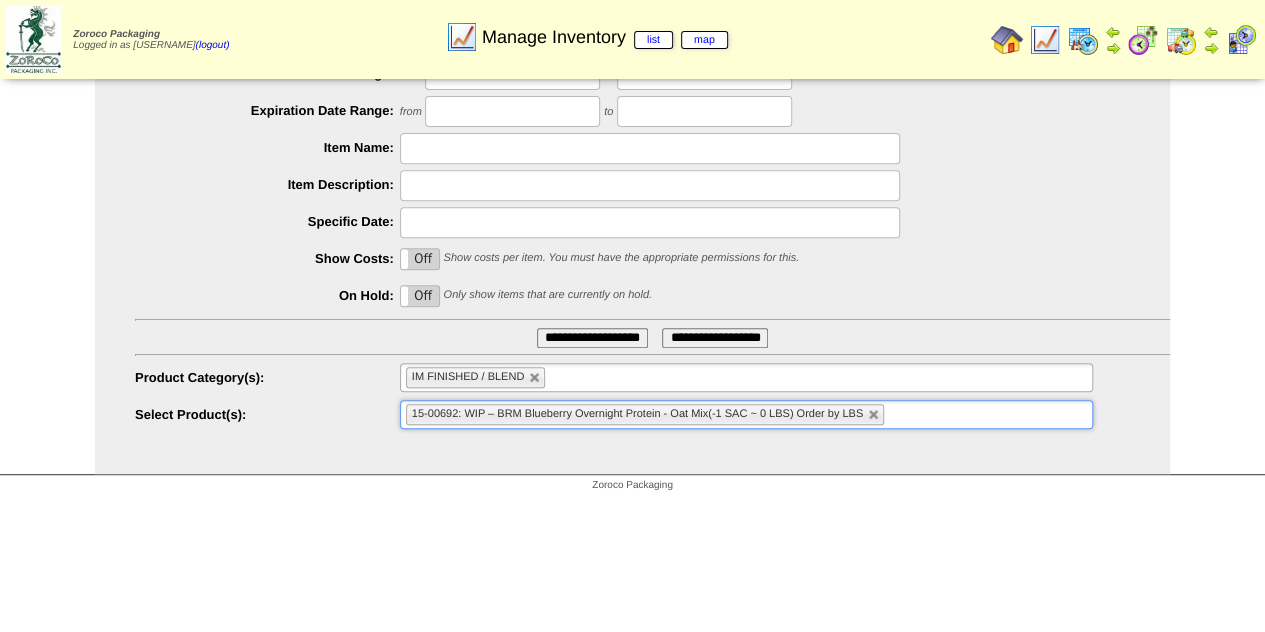click on "**********" at bounding box center (592, 338) 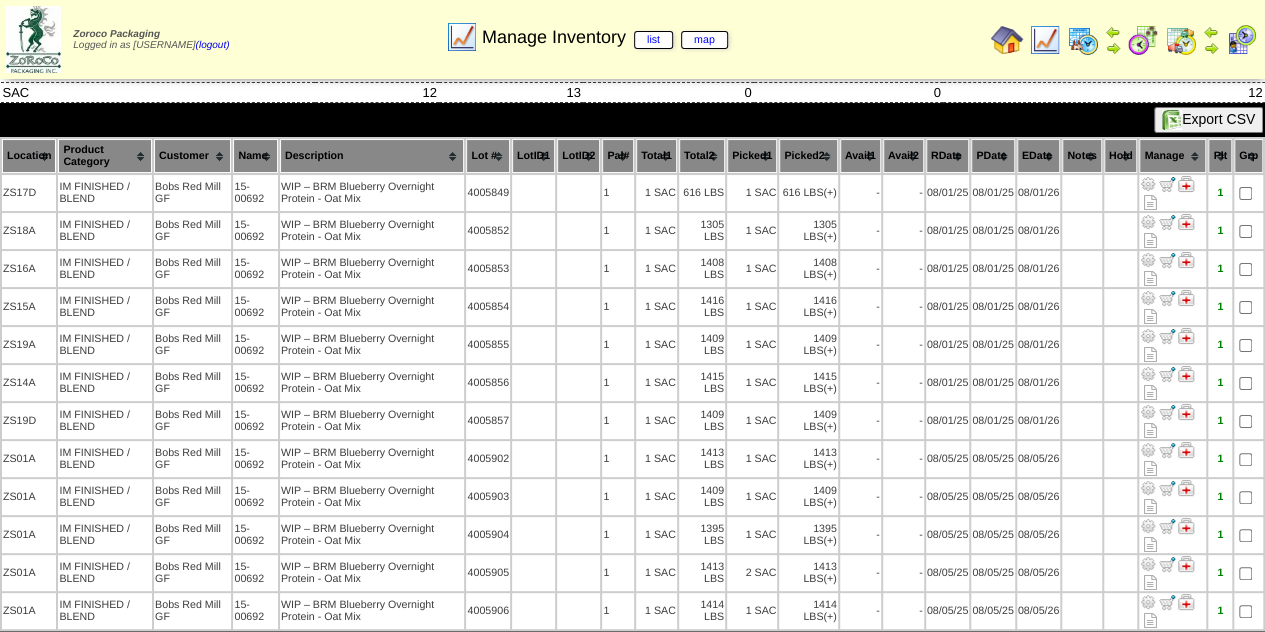 scroll, scrollTop: 63, scrollLeft: 0, axis: vertical 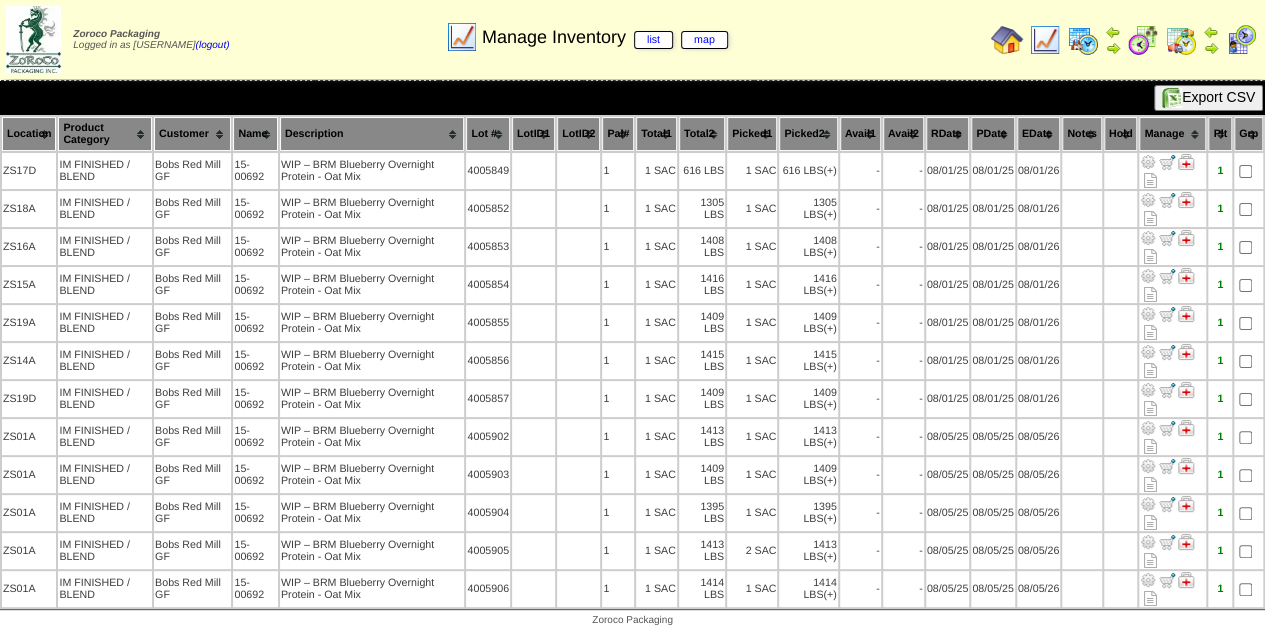 click at bounding box center [1045, 40] 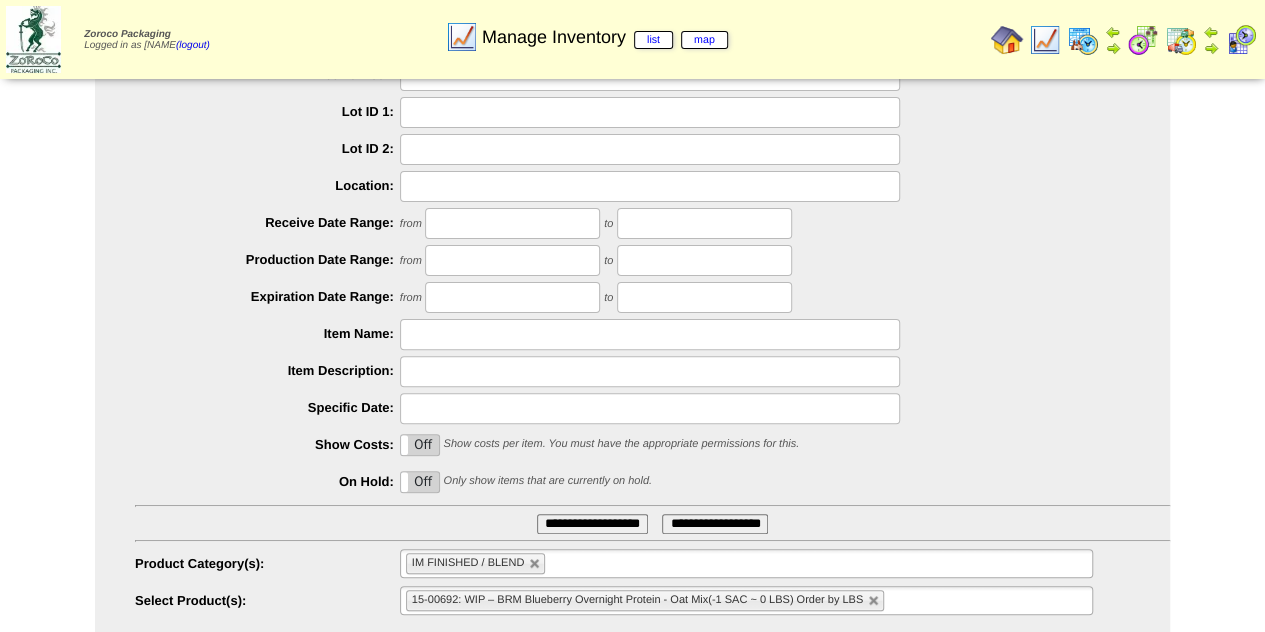 scroll, scrollTop: 202, scrollLeft: 0, axis: vertical 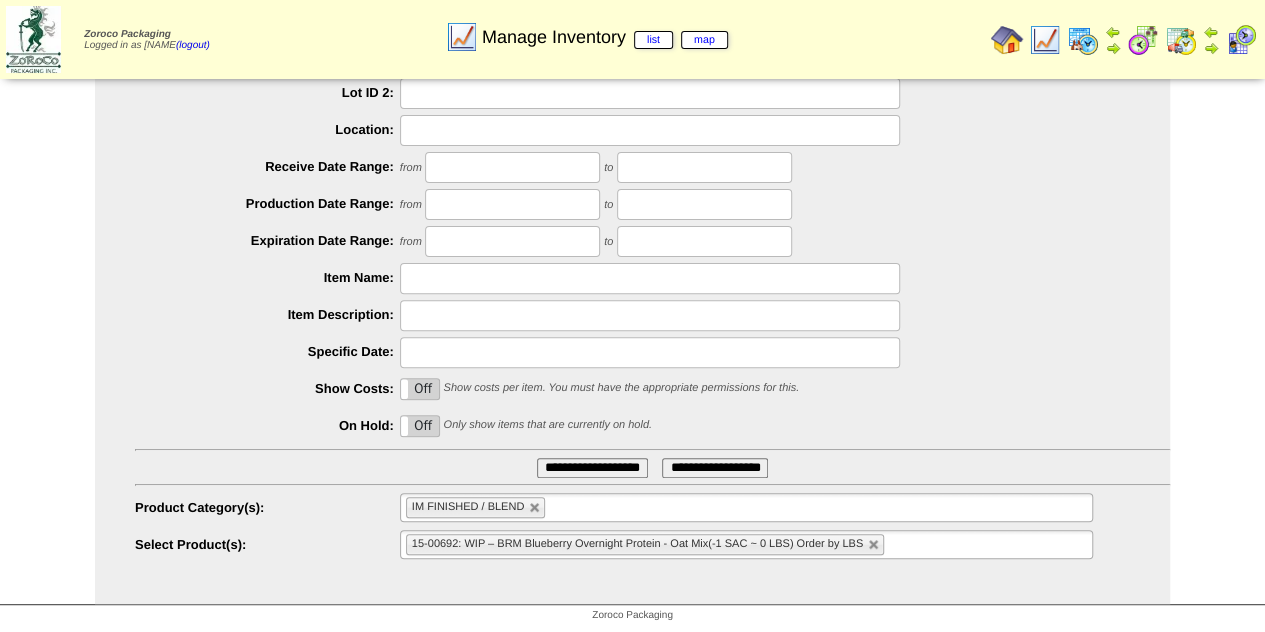 click on "15-00692: WIP – BRM Blueberry Overnight Protein - Oat Mix(-1 SAC ~ 0 LBS) Order by LBS" at bounding box center [645, 544] 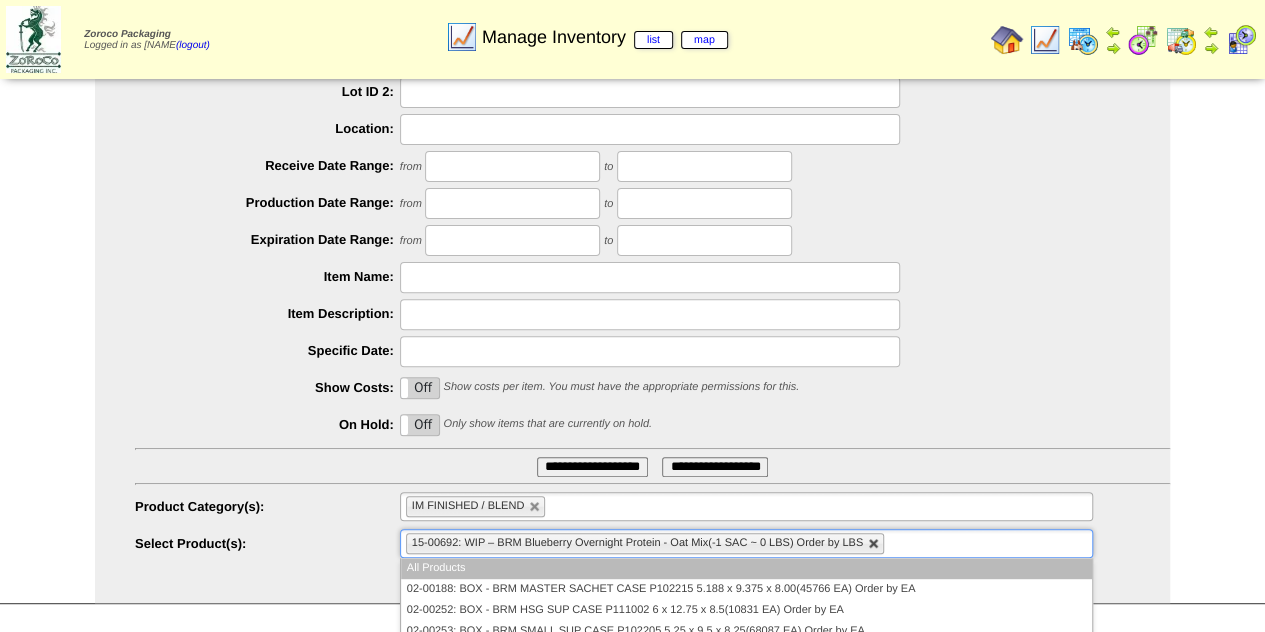 click at bounding box center (874, 544) 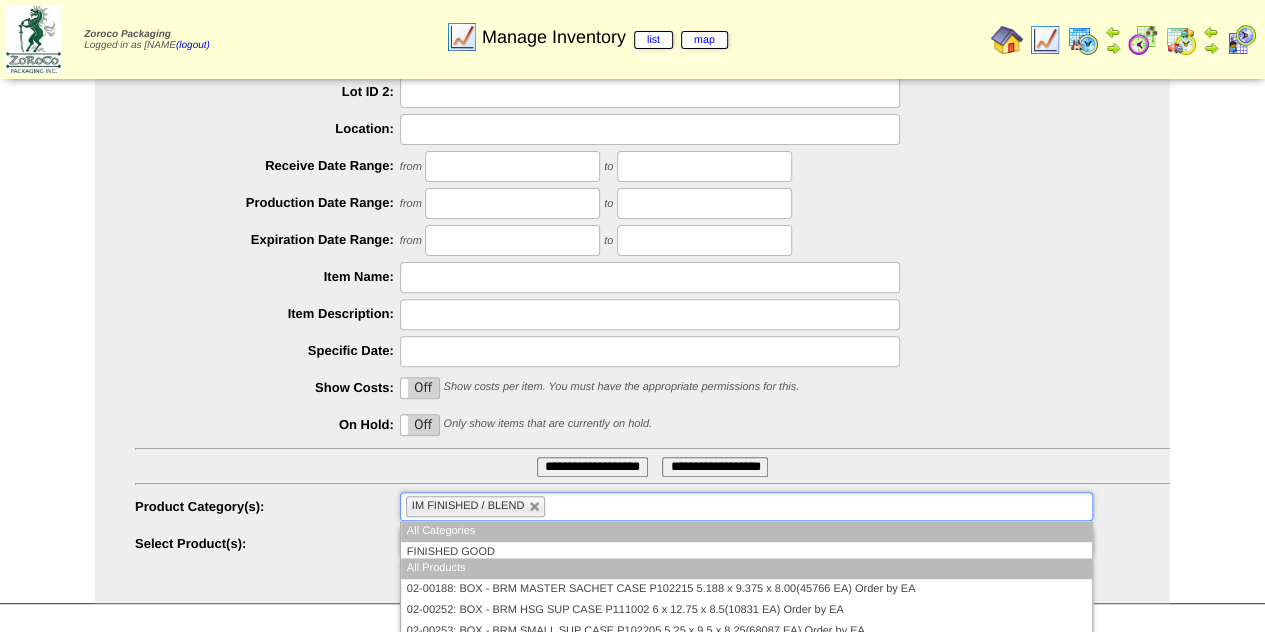 click on "IM FINISHED / BLEND" at bounding box center (475, 506) 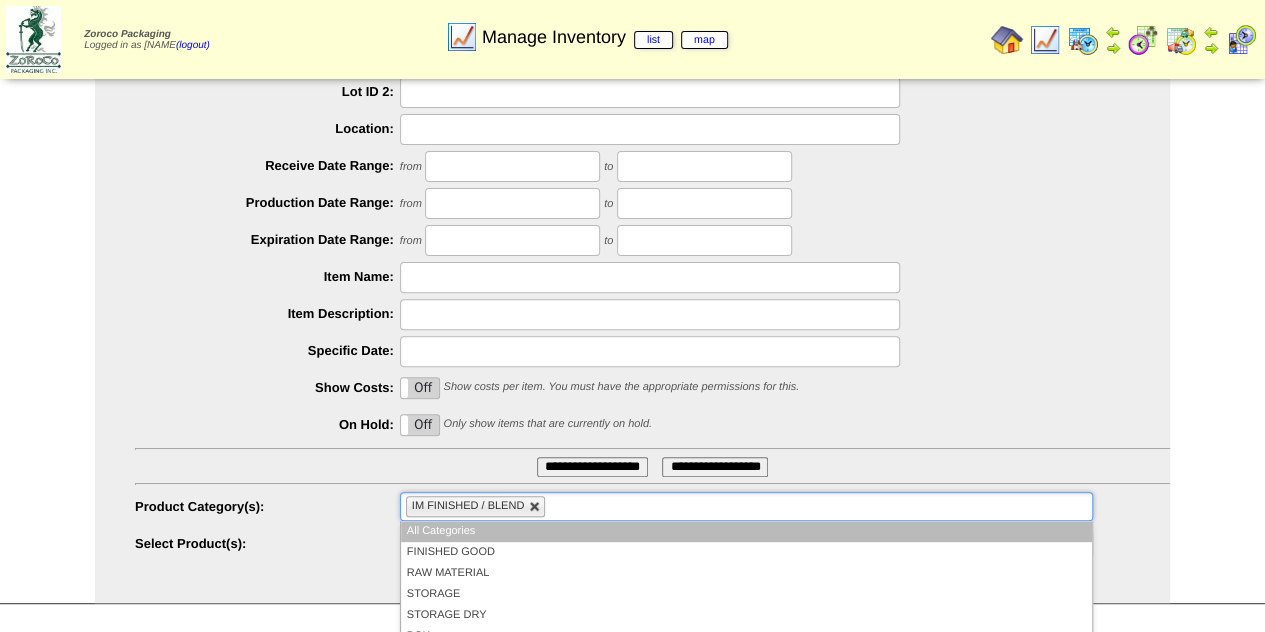 click at bounding box center (535, 507) 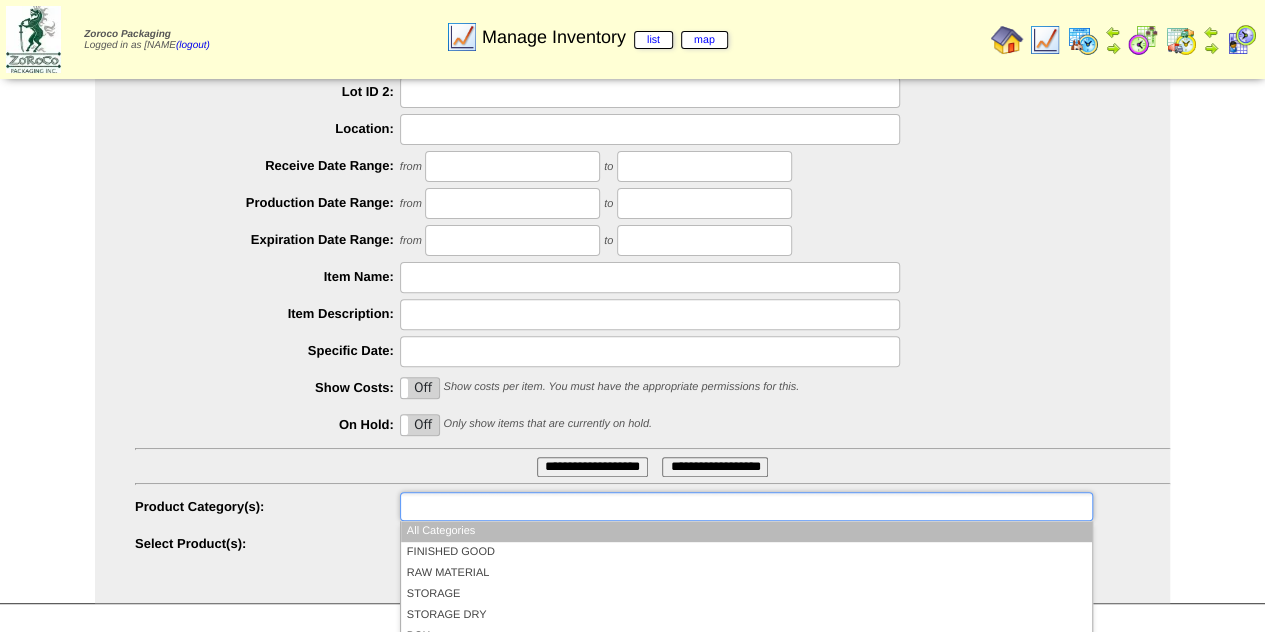click at bounding box center [746, 506] 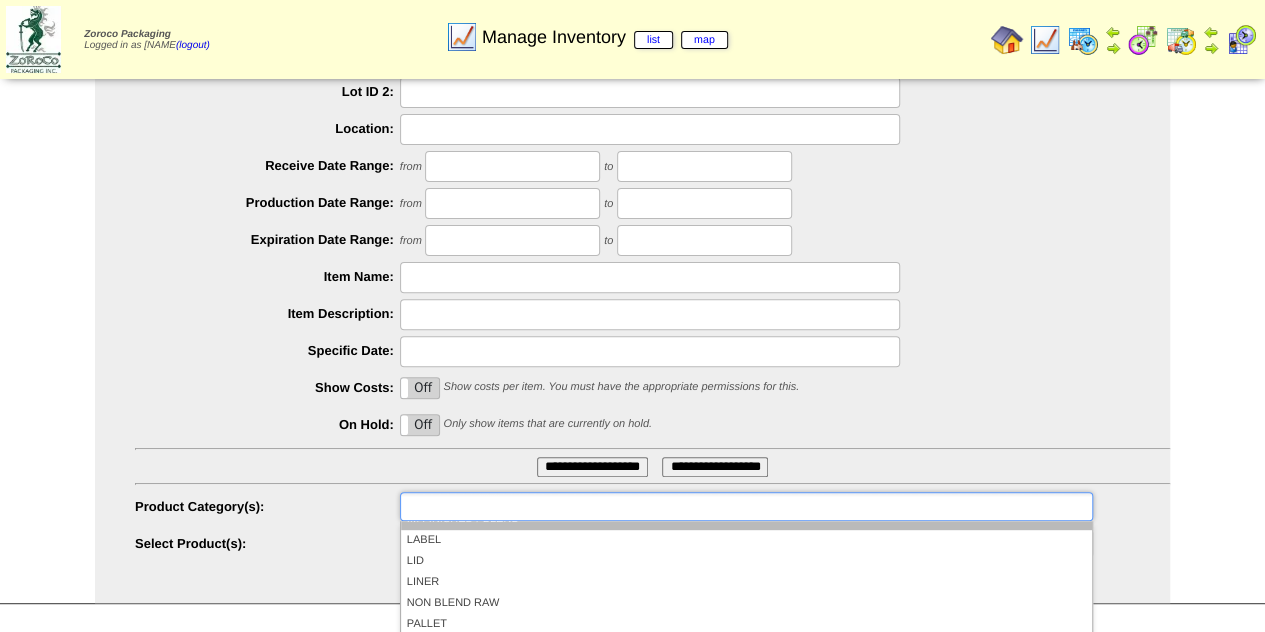 scroll, scrollTop: 168, scrollLeft: 0, axis: vertical 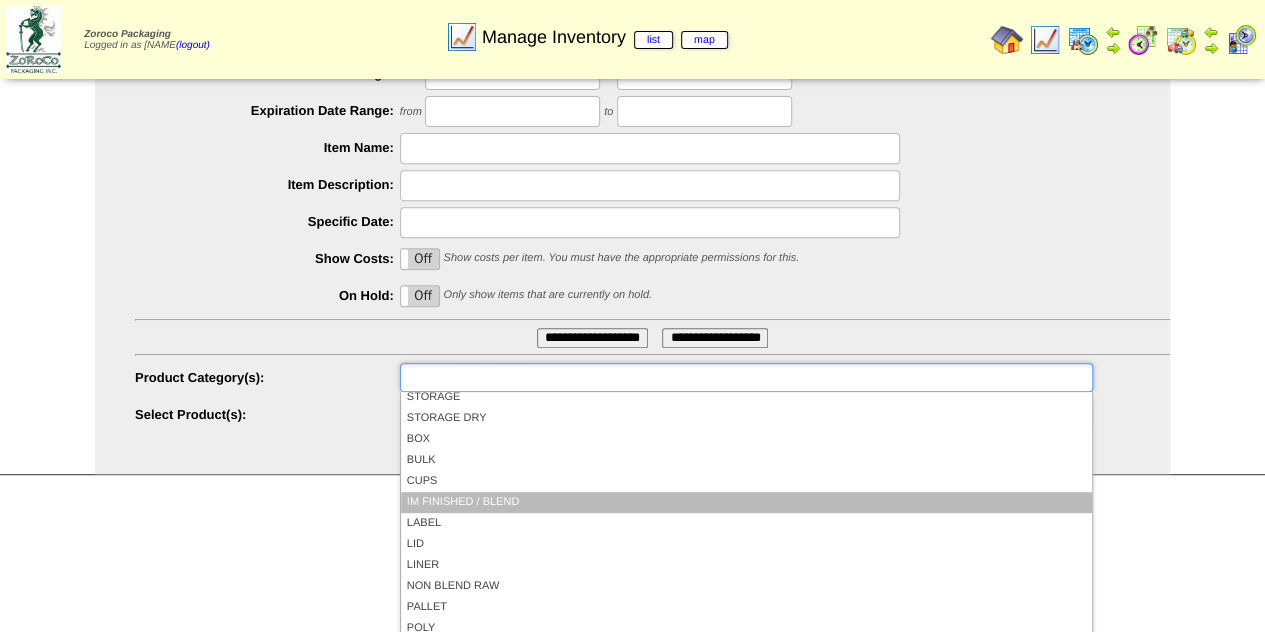 click on "IM FINISHED / BLEND" at bounding box center (746, 502) 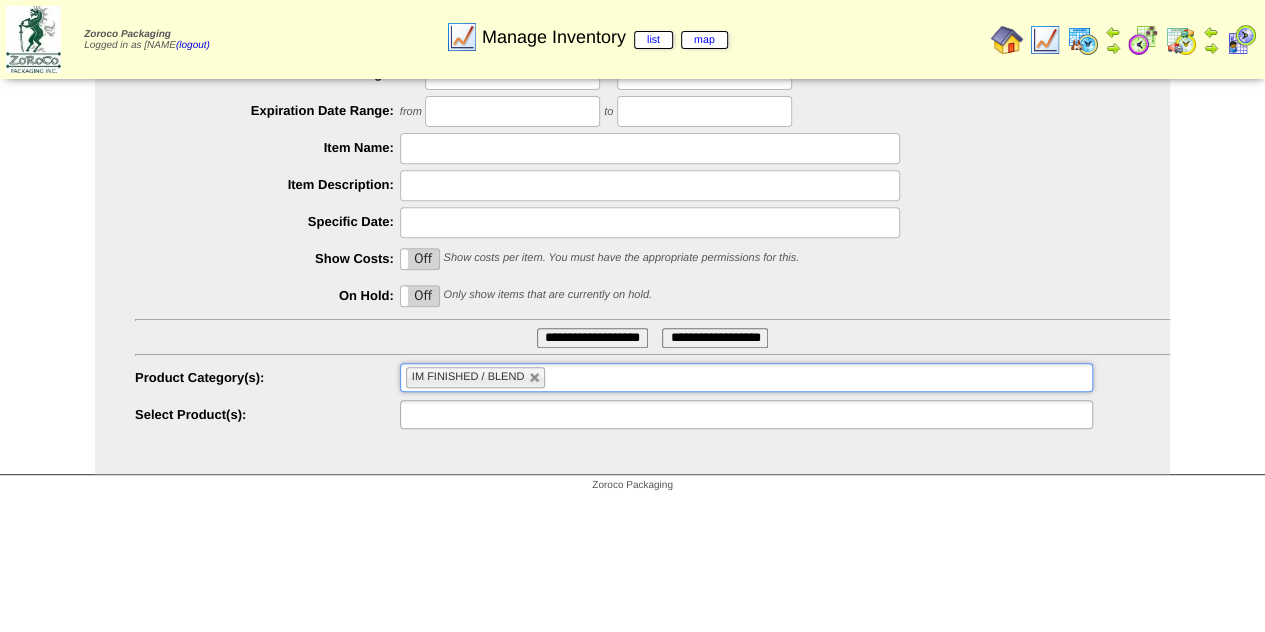 click at bounding box center (746, 414) 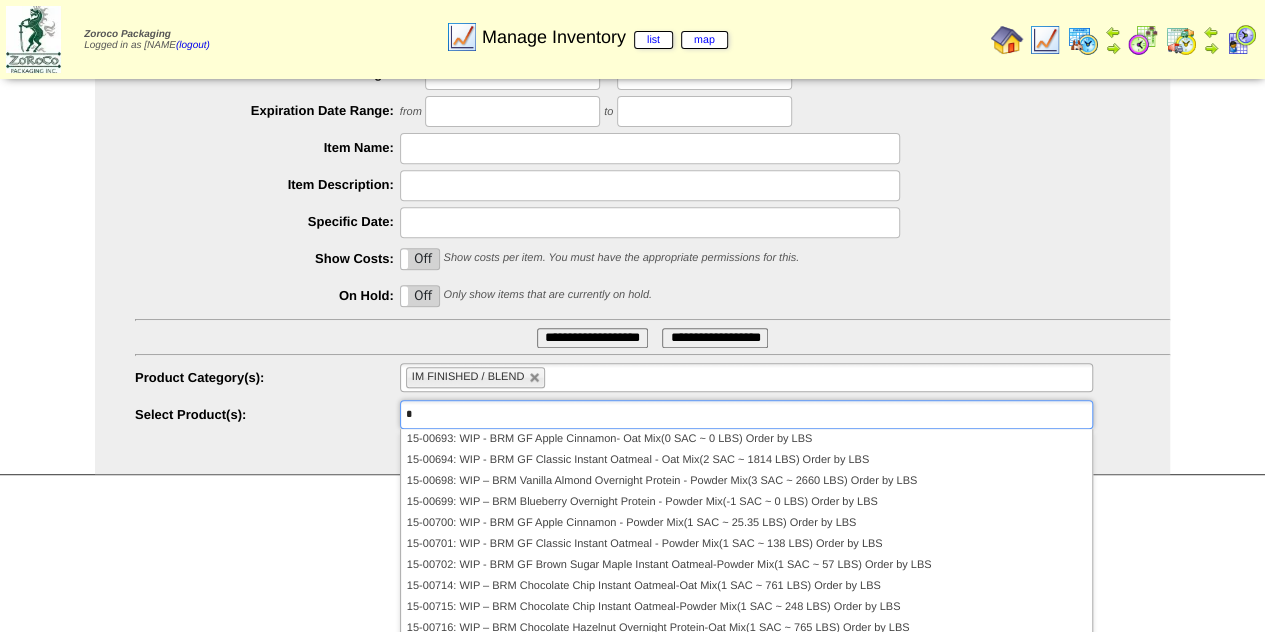 scroll, scrollTop: 0, scrollLeft: 0, axis: both 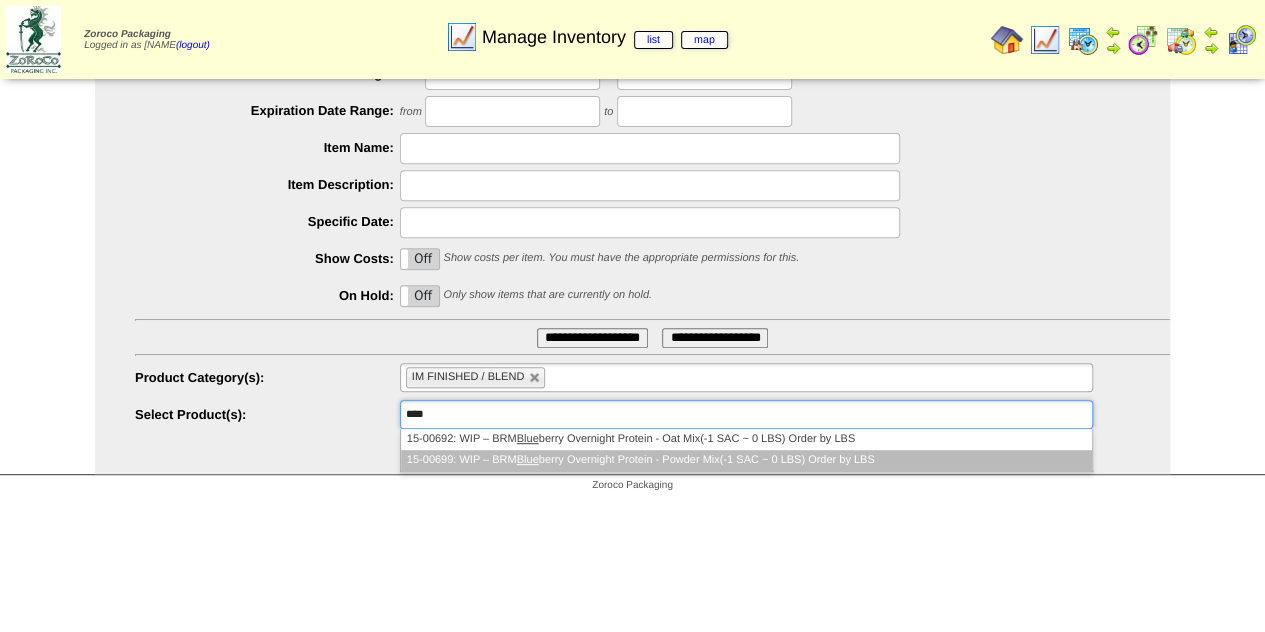 type on "****" 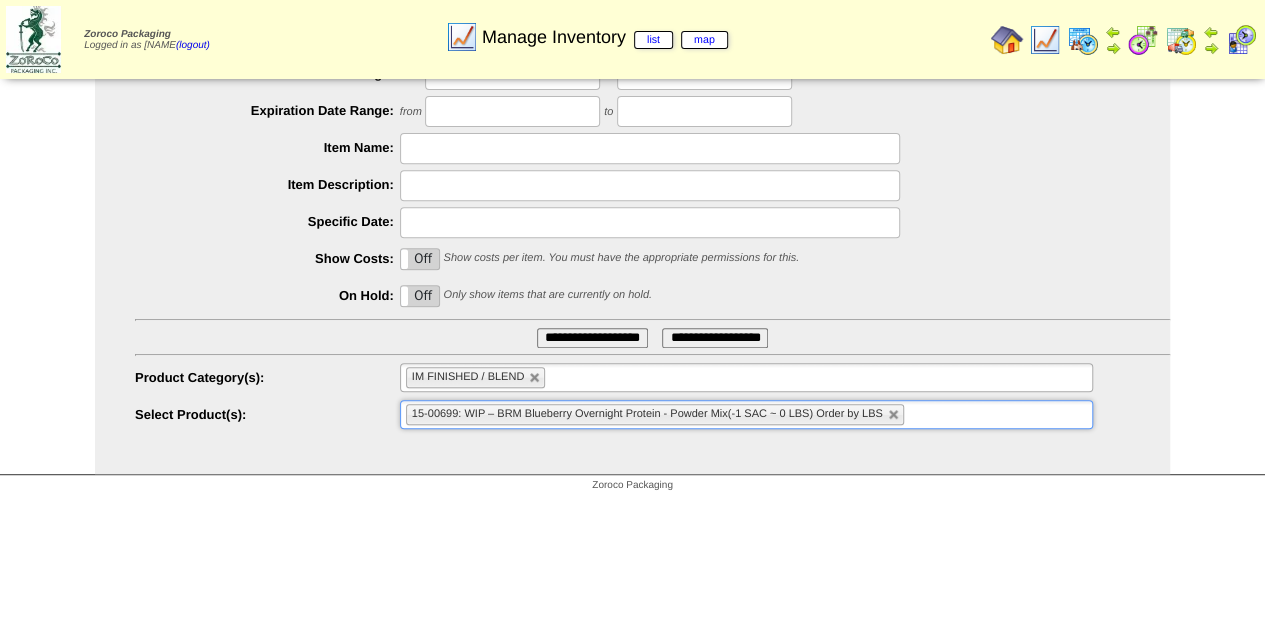 click on "**********" at bounding box center (592, 338) 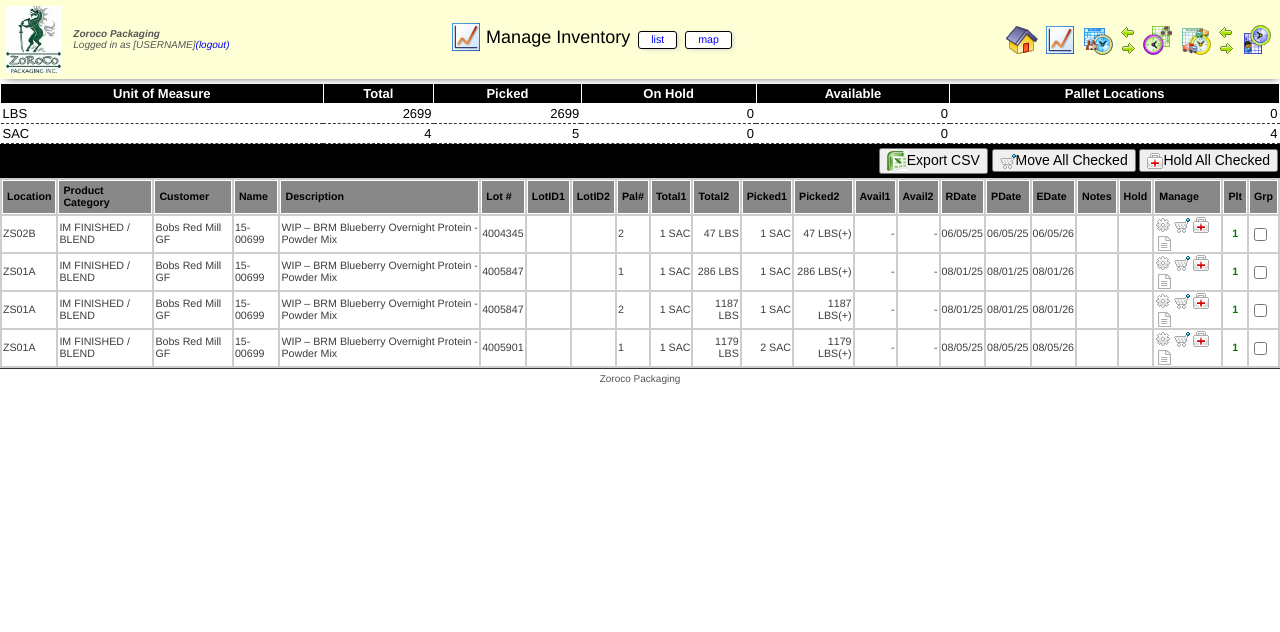 scroll, scrollTop: 0, scrollLeft: 0, axis: both 